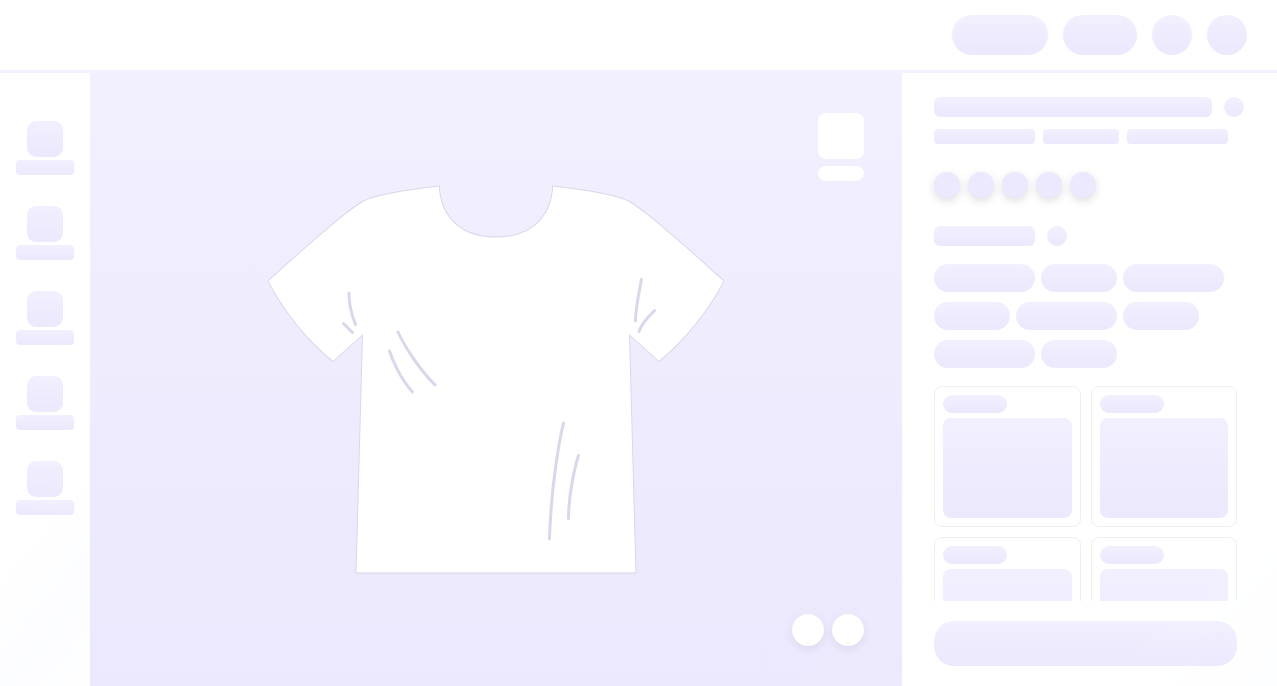 scroll, scrollTop: 0, scrollLeft: 0, axis: both 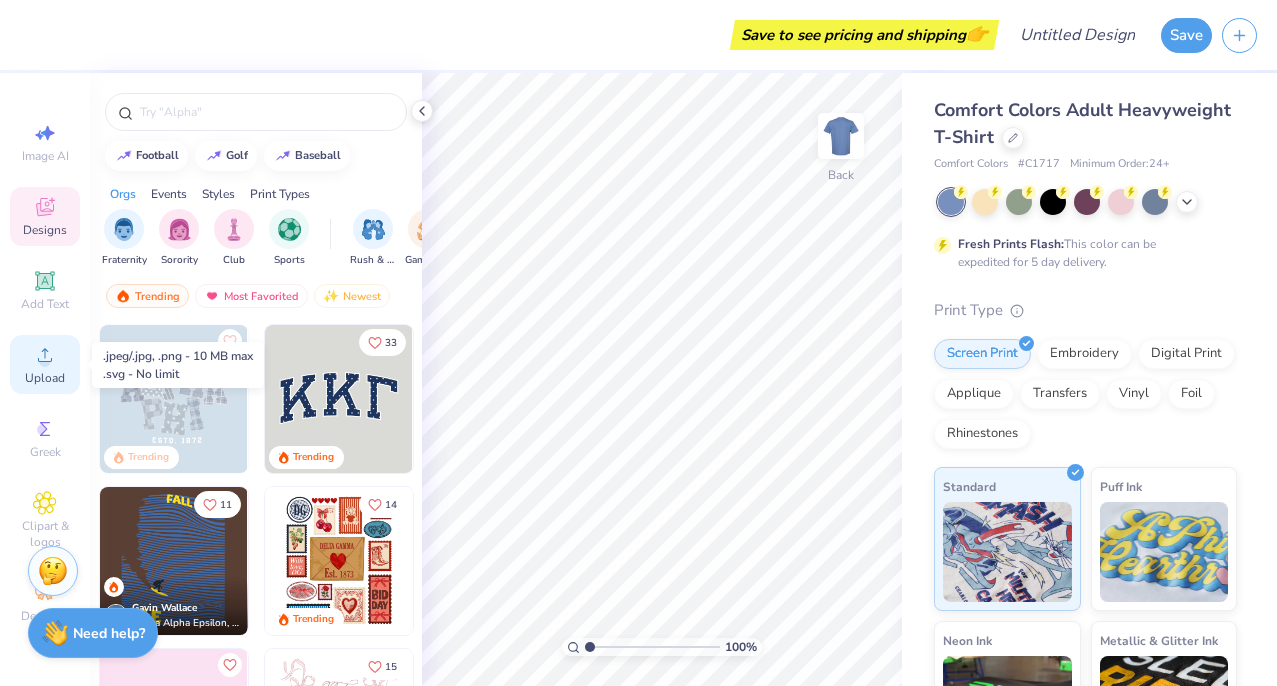 click on "Upload" at bounding box center [45, 378] 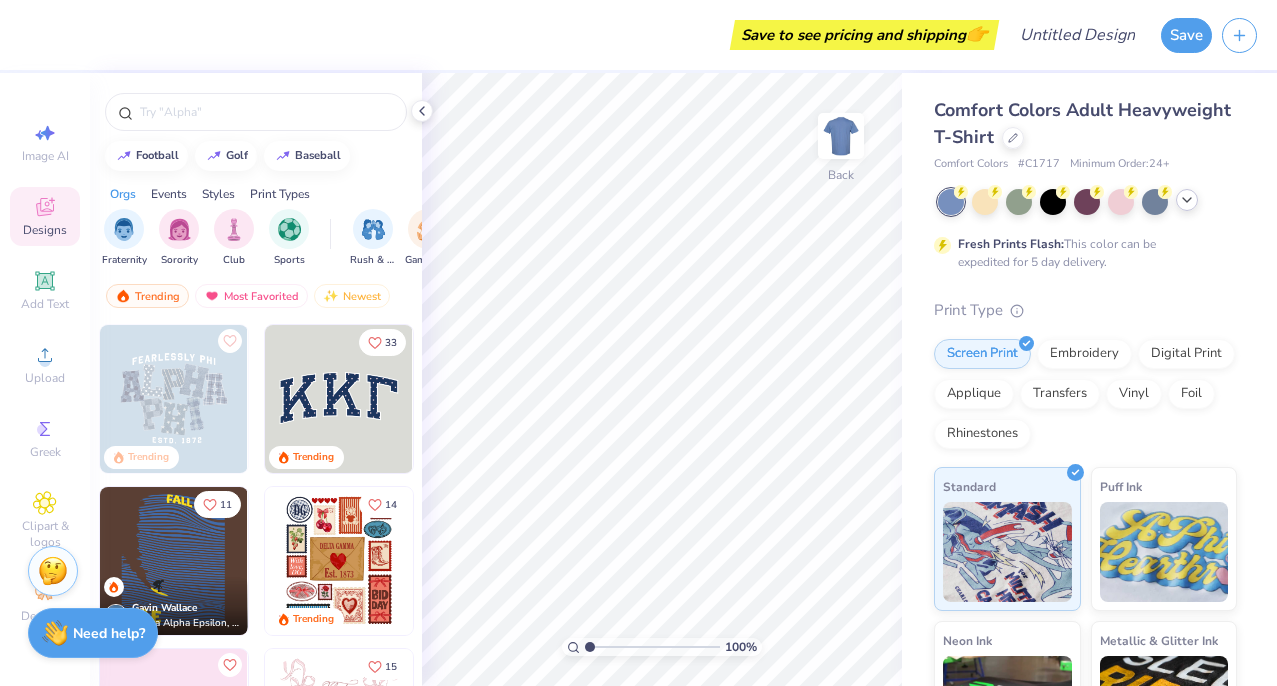 click 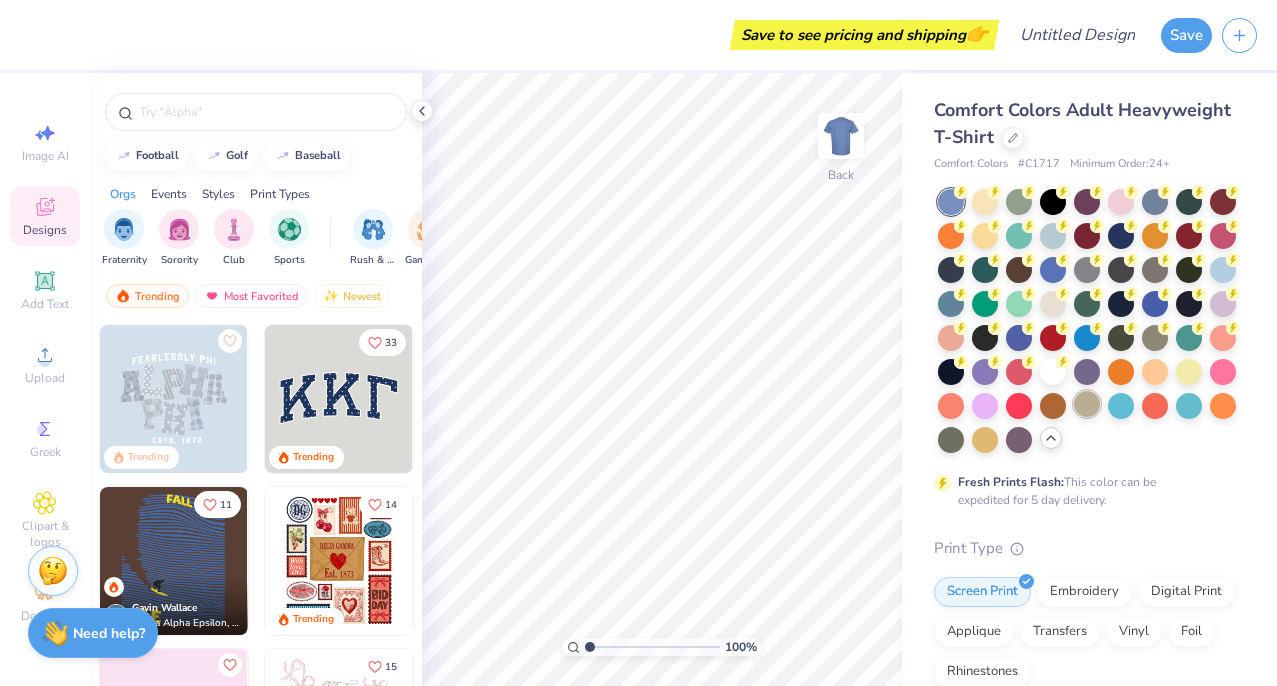 click at bounding box center [1087, 404] 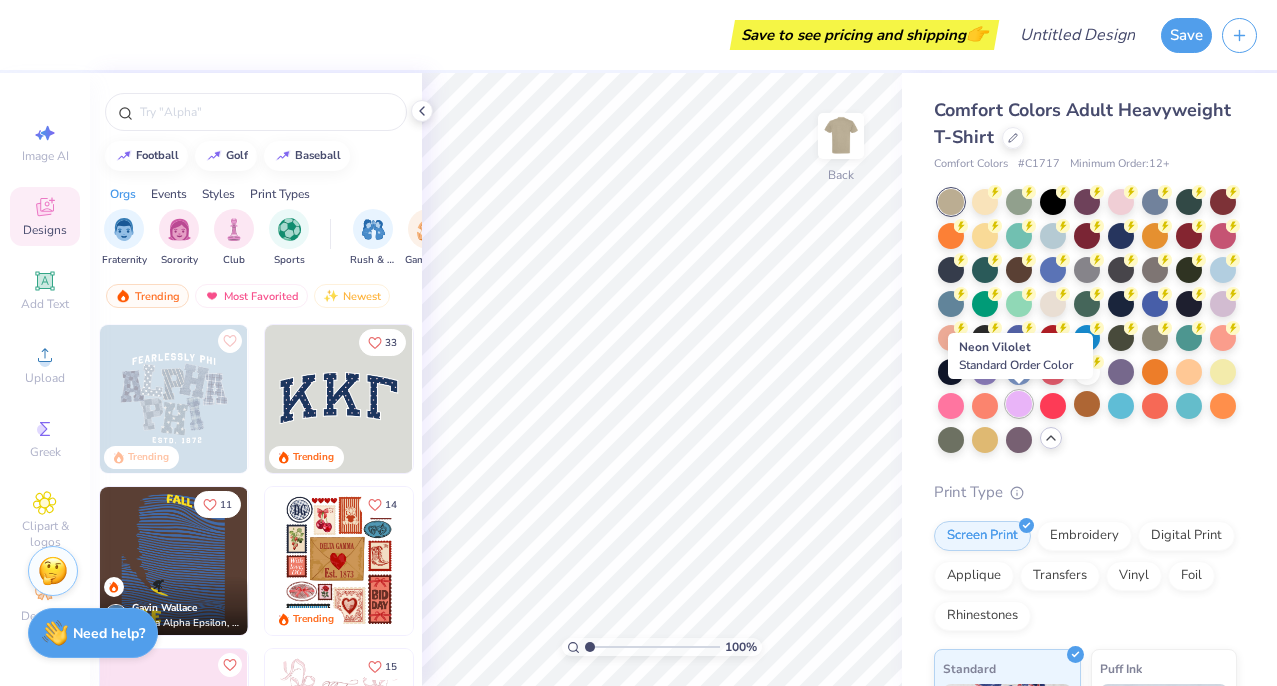 click at bounding box center (1019, 404) 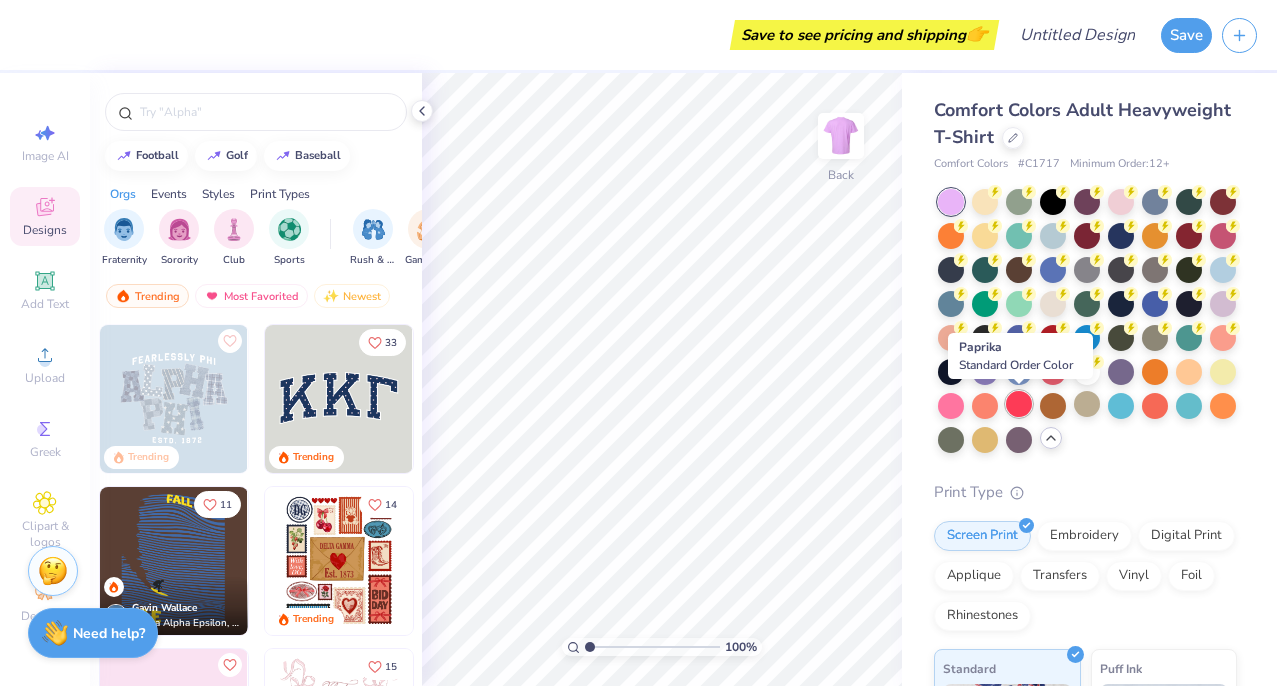 click at bounding box center (1019, 404) 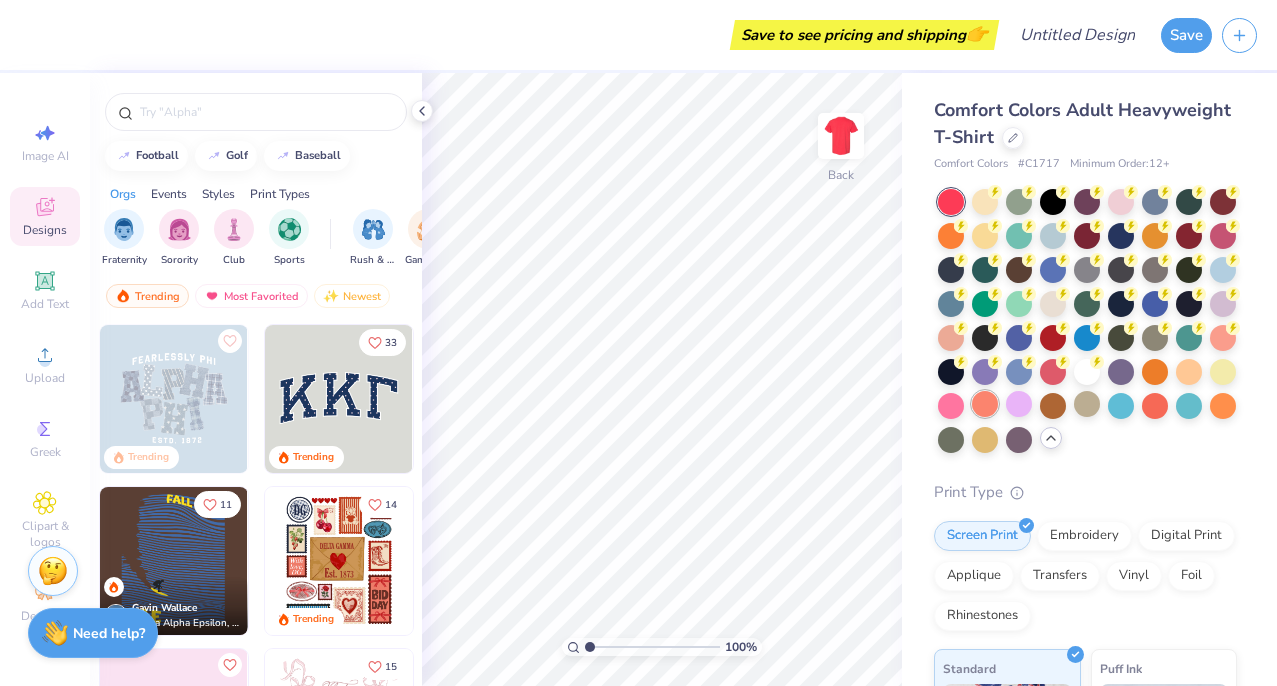click at bounding box center [985, 404] 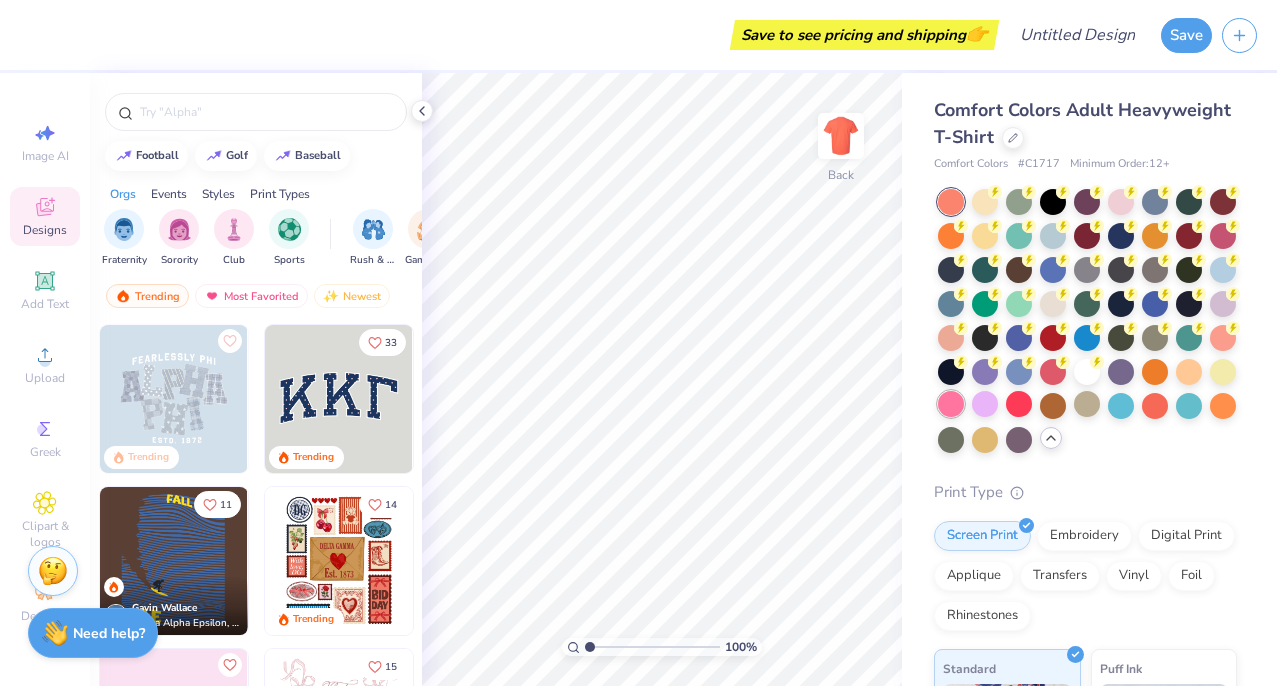 click at bounding box center (951, 404) 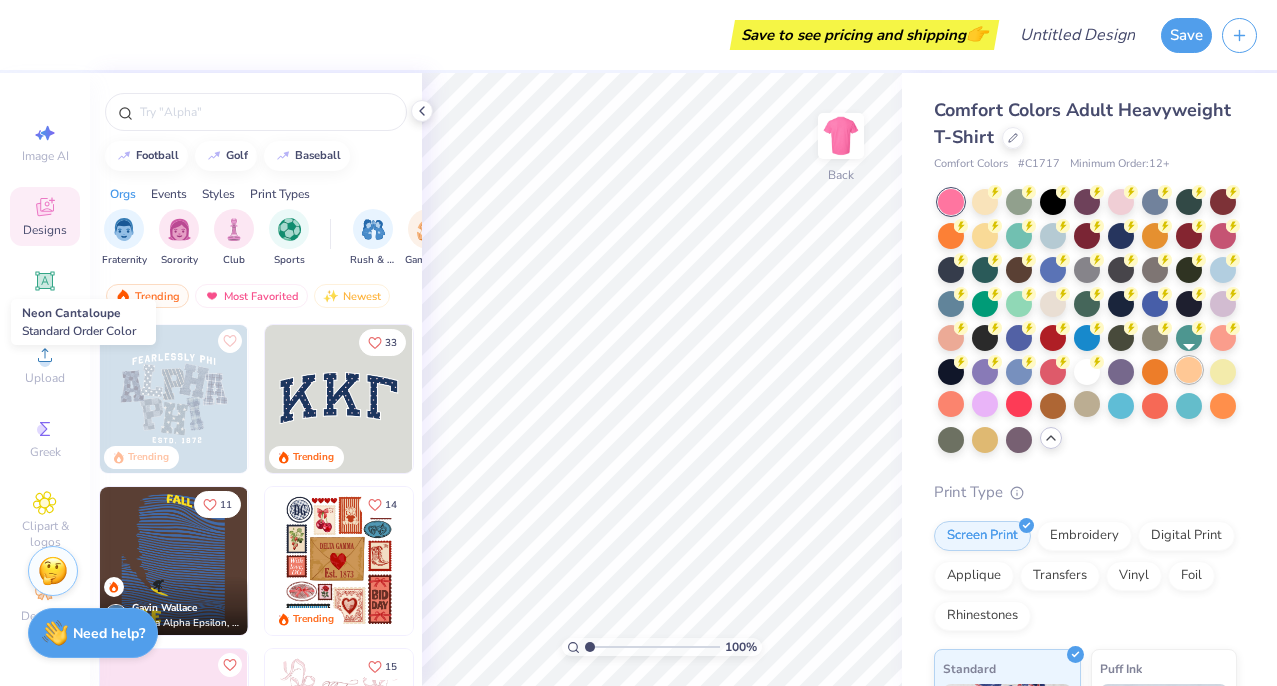 click at bounding box center [1189, 370] 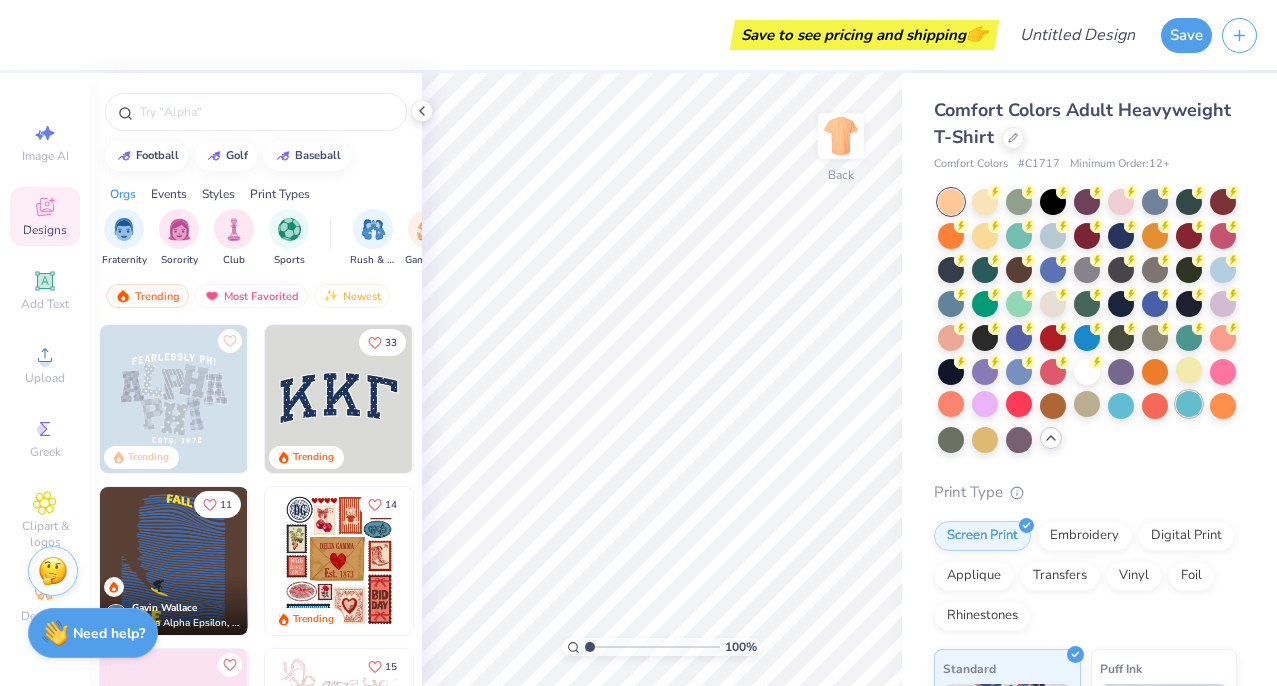 click at bounding box center [1189, 404] 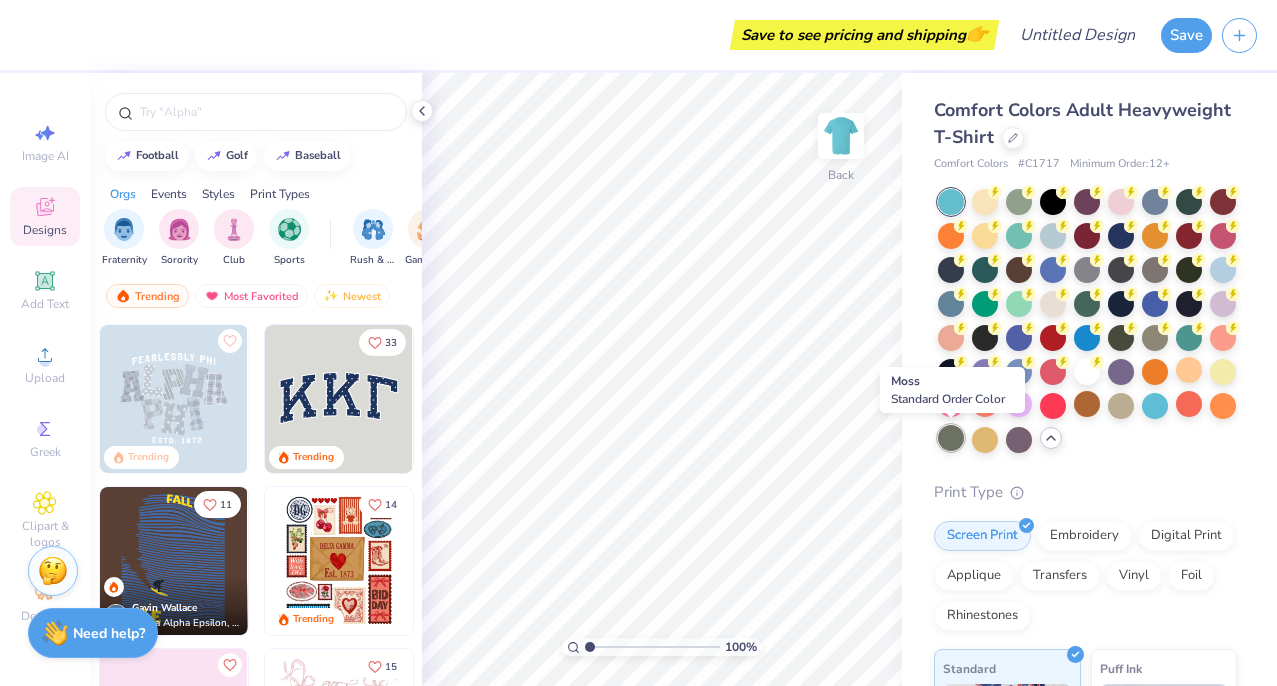 click at bounding box center [951, 438] 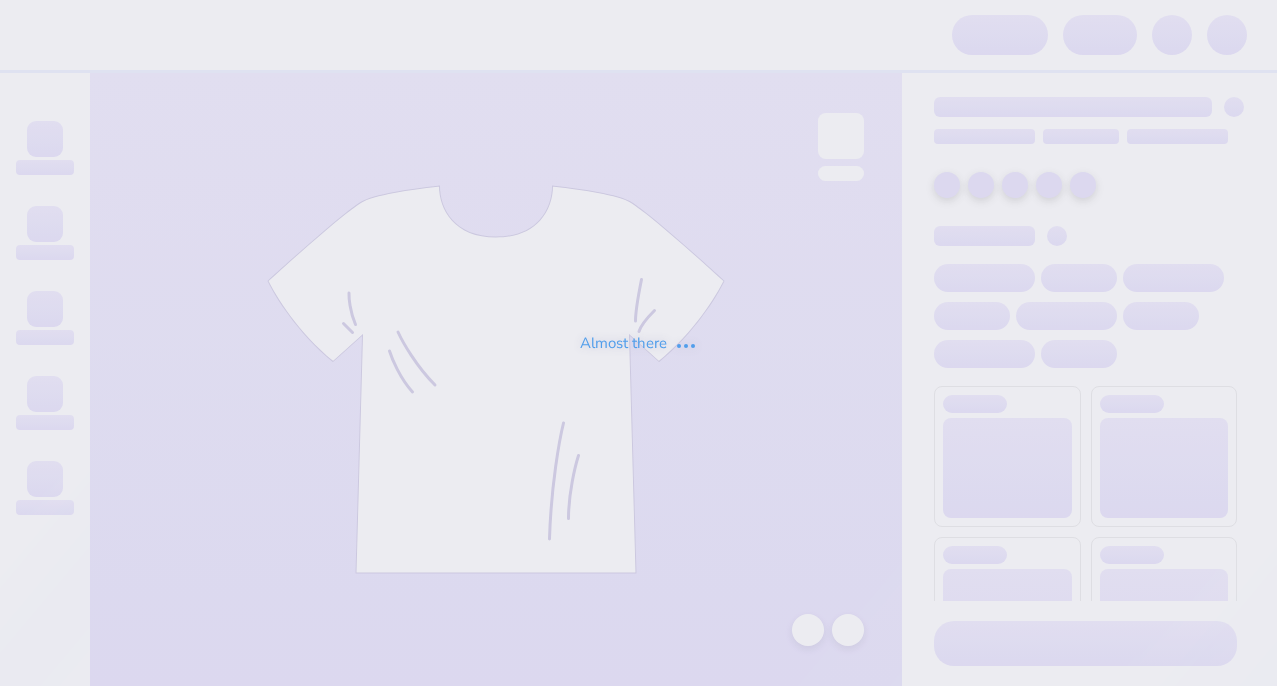 scroll, scrollTop: 0, scrollLeft: 0, axis: both 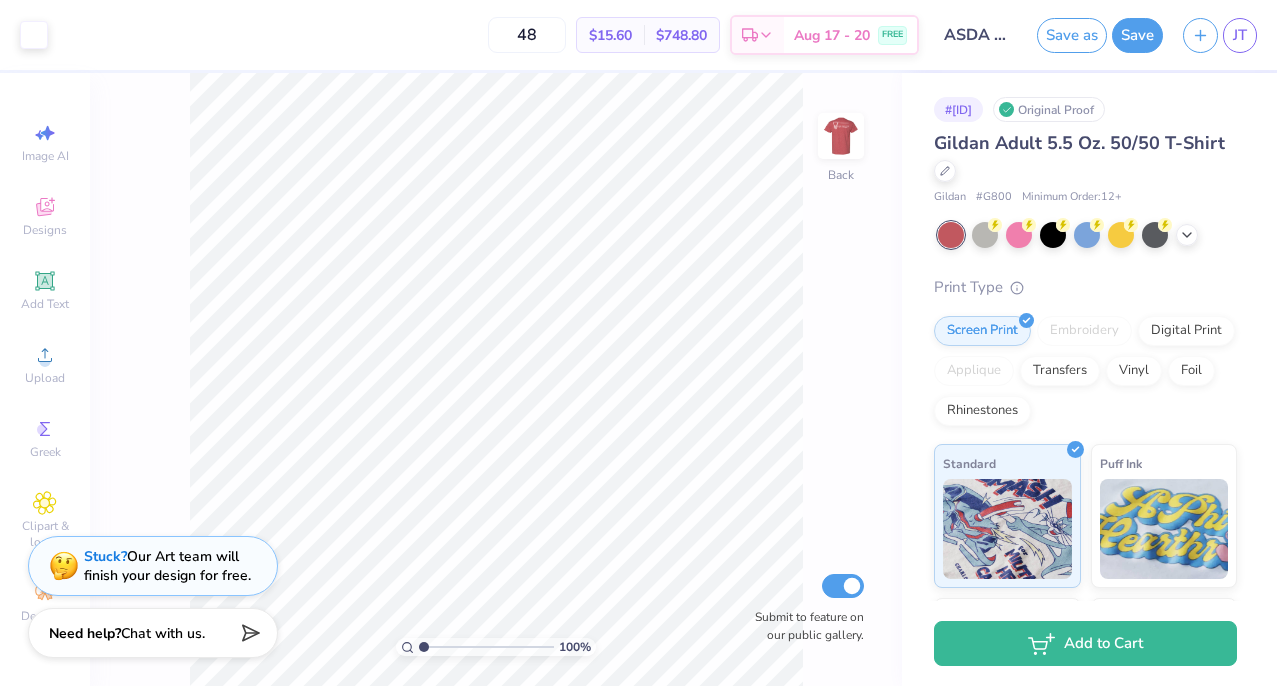 click at bounding box center (1087, 235) 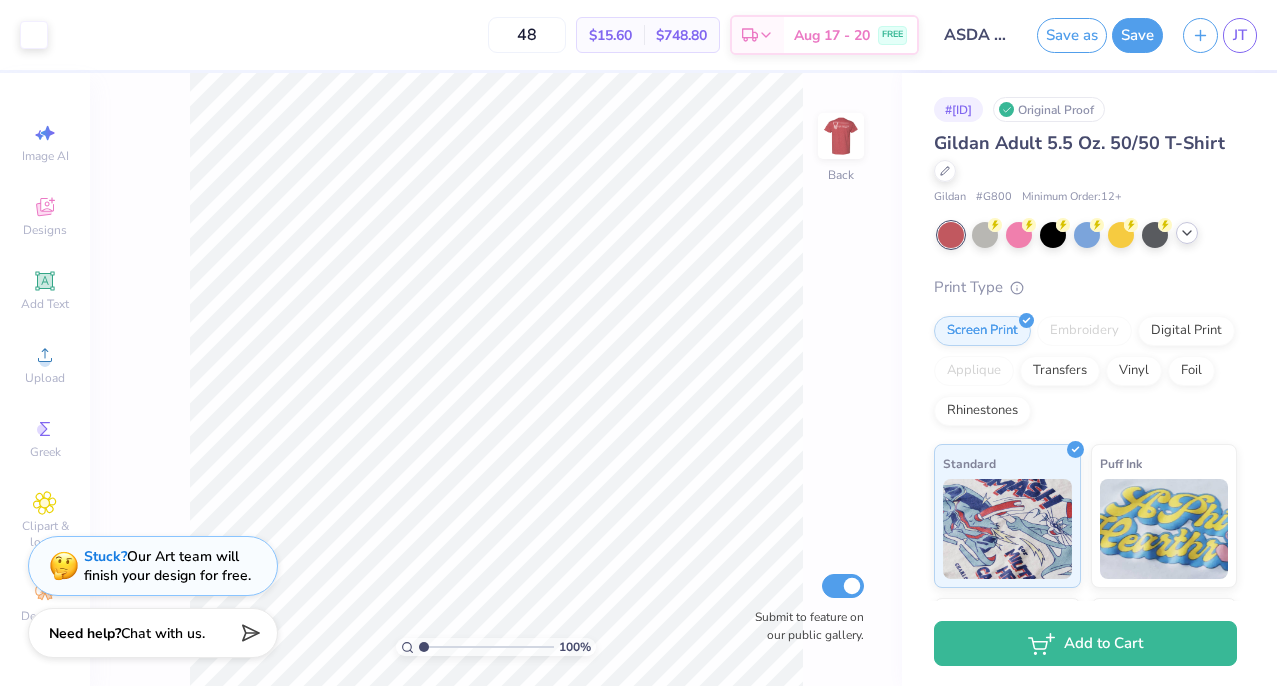 click 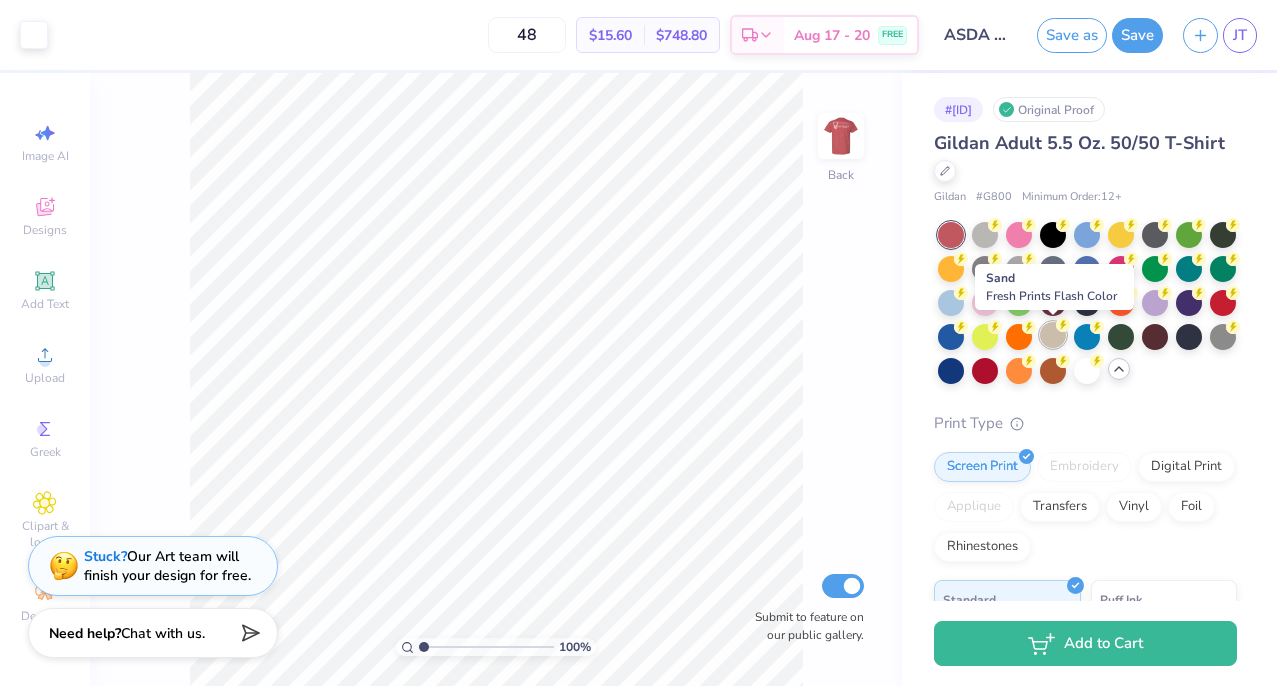 click at bounding box center [1053, 335] 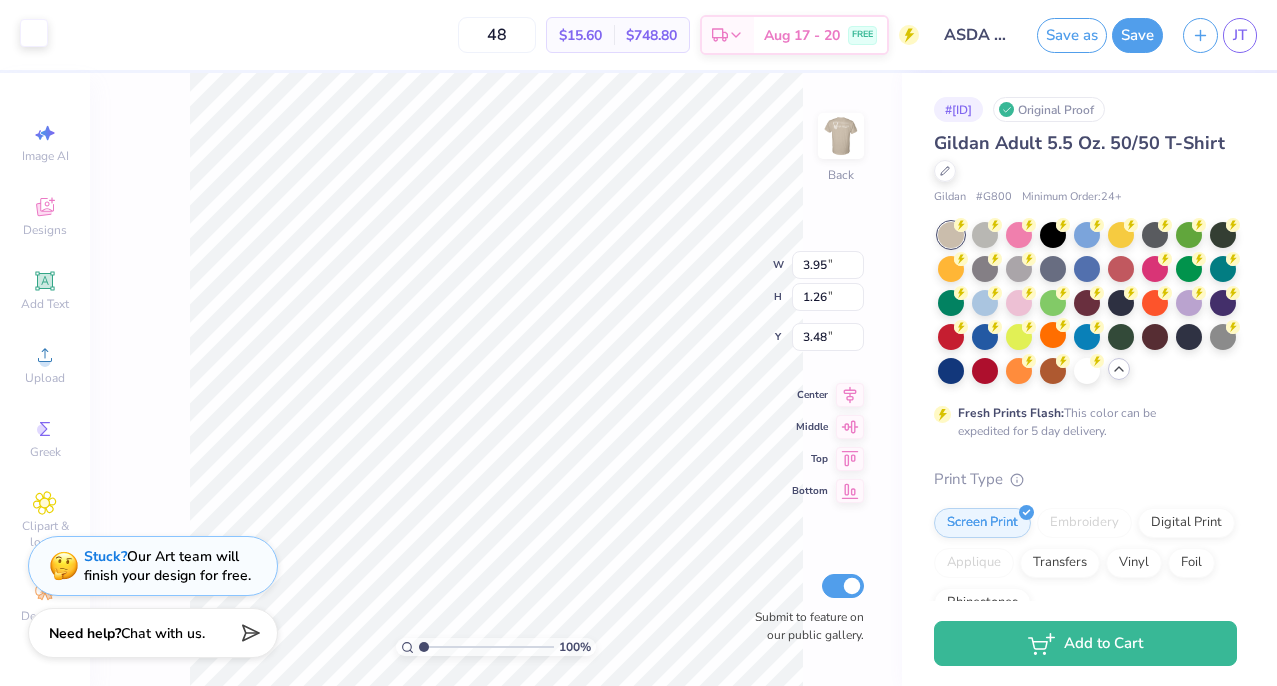 click at bounding box center (34, 33) 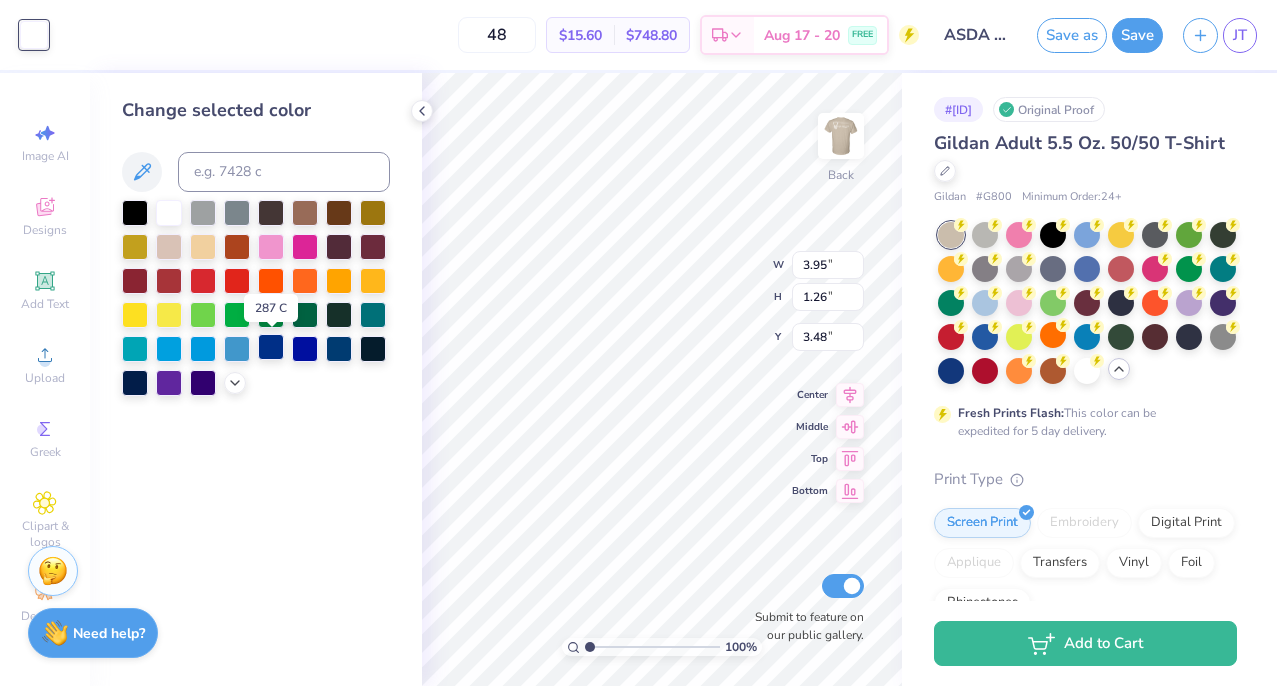 click at bounding box center (271, 347) 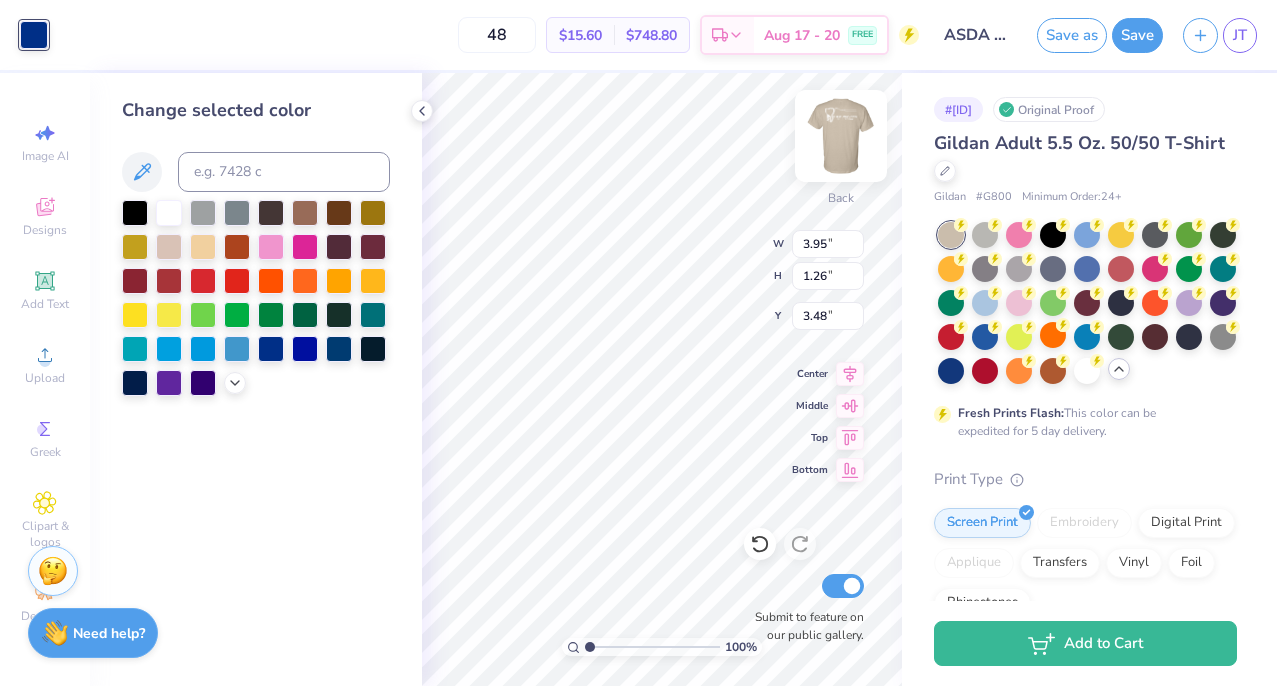 click at bounding box center [841, 136] 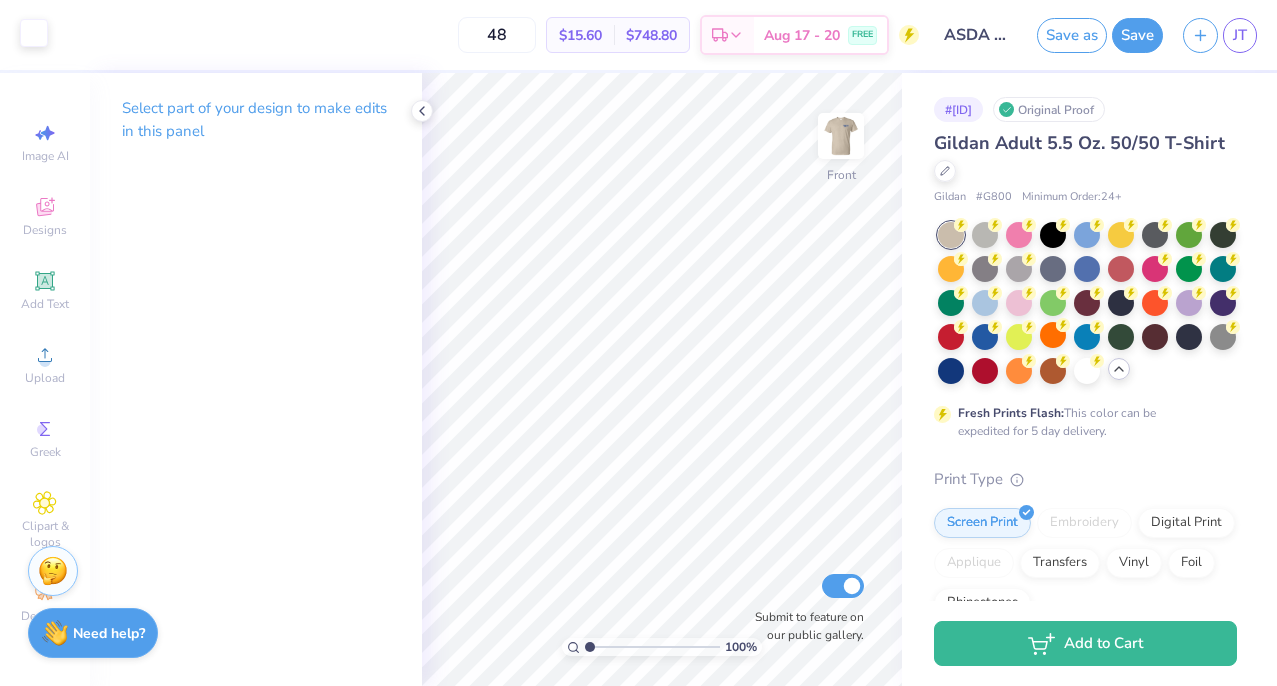 click at bounding box center (34, 33) 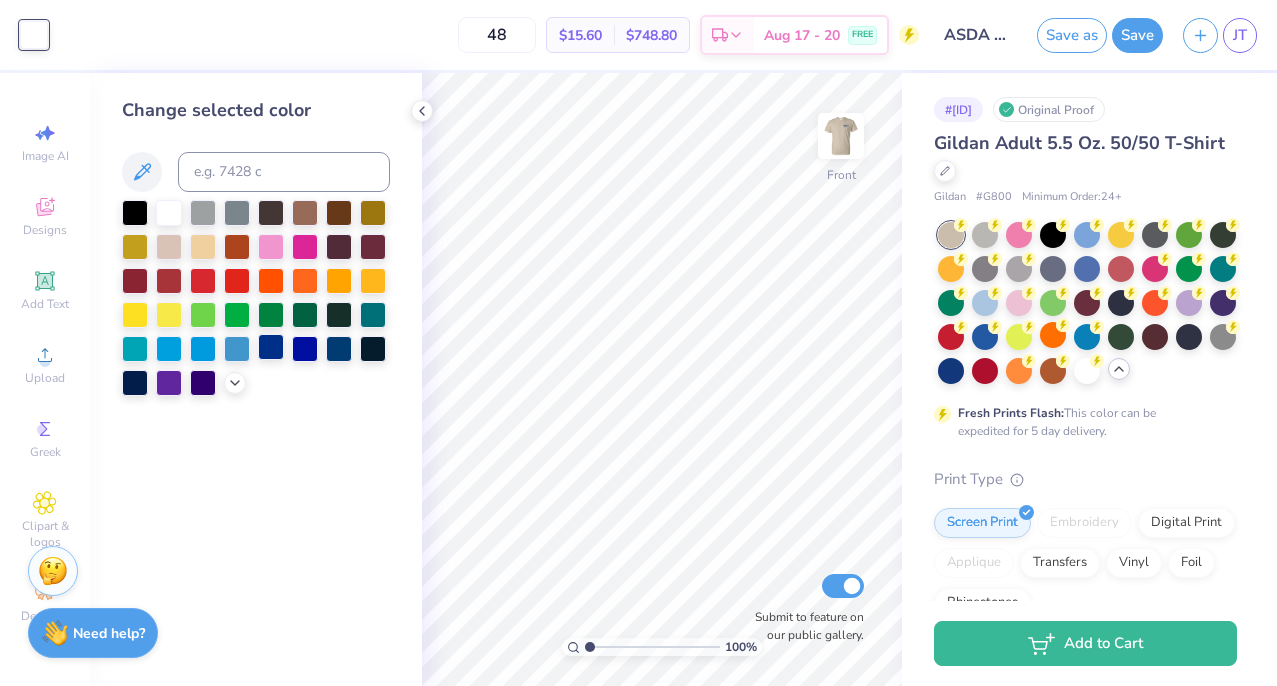 click at bounding box center [271, 347] 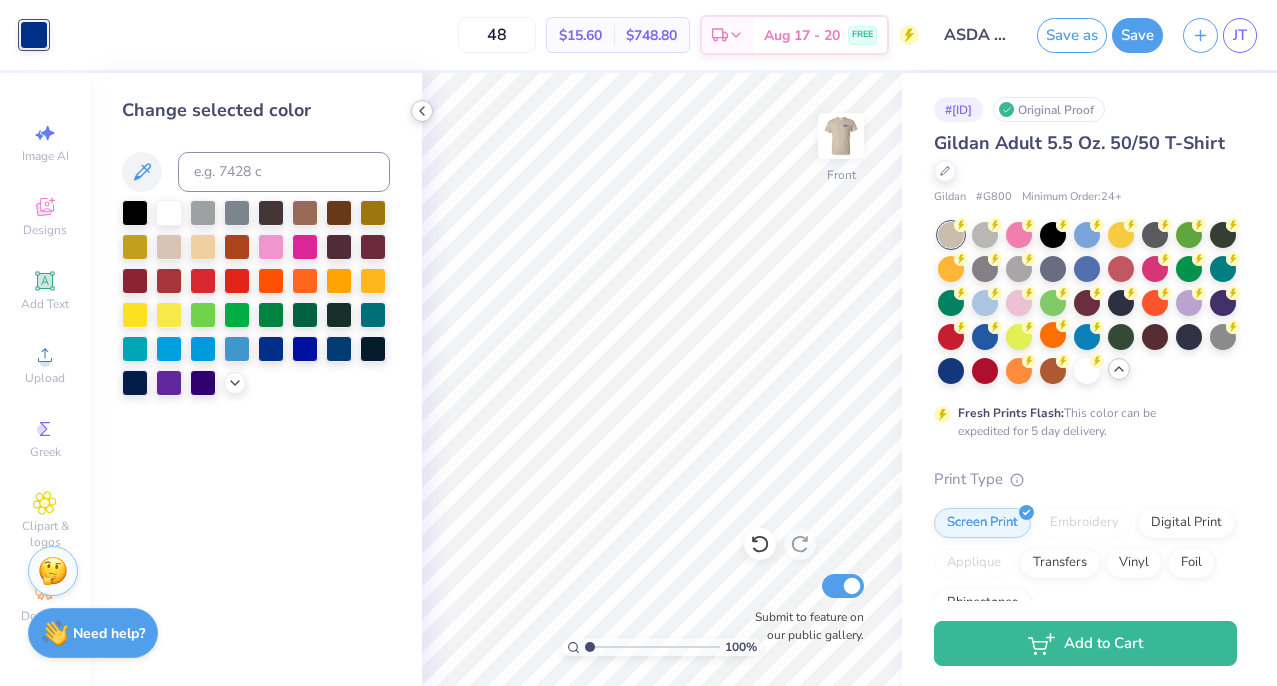 click 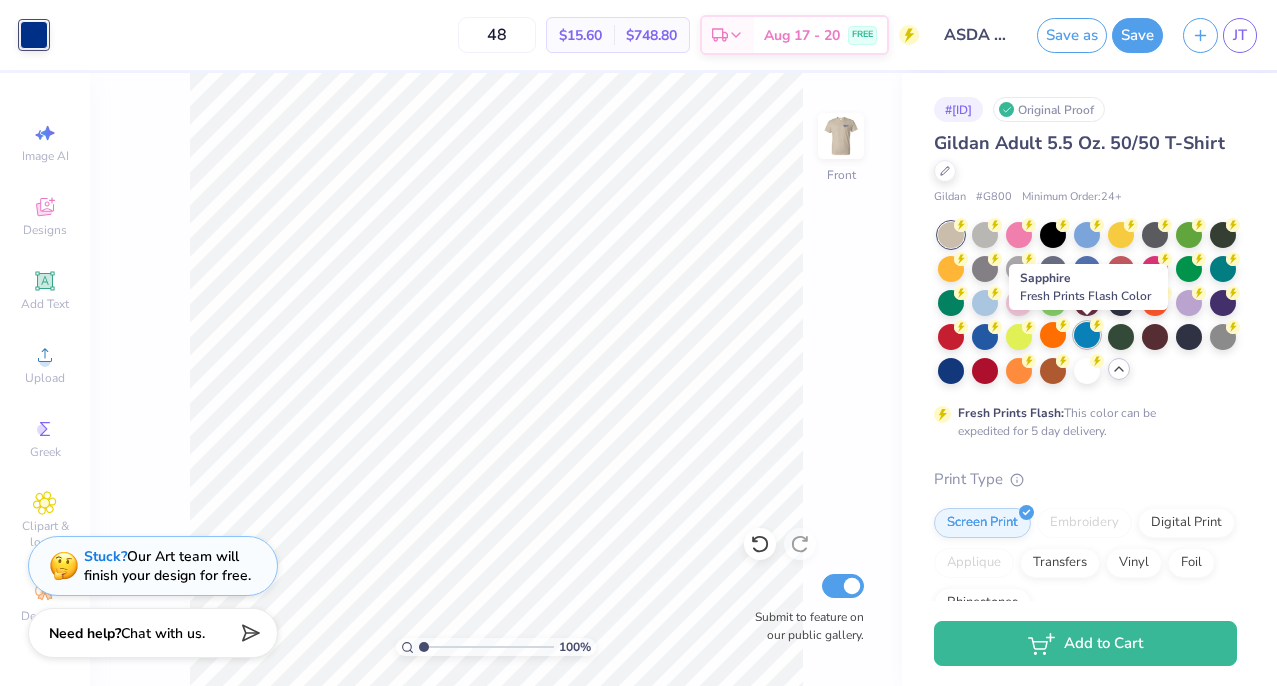 click at bounding box center [1087, 335] 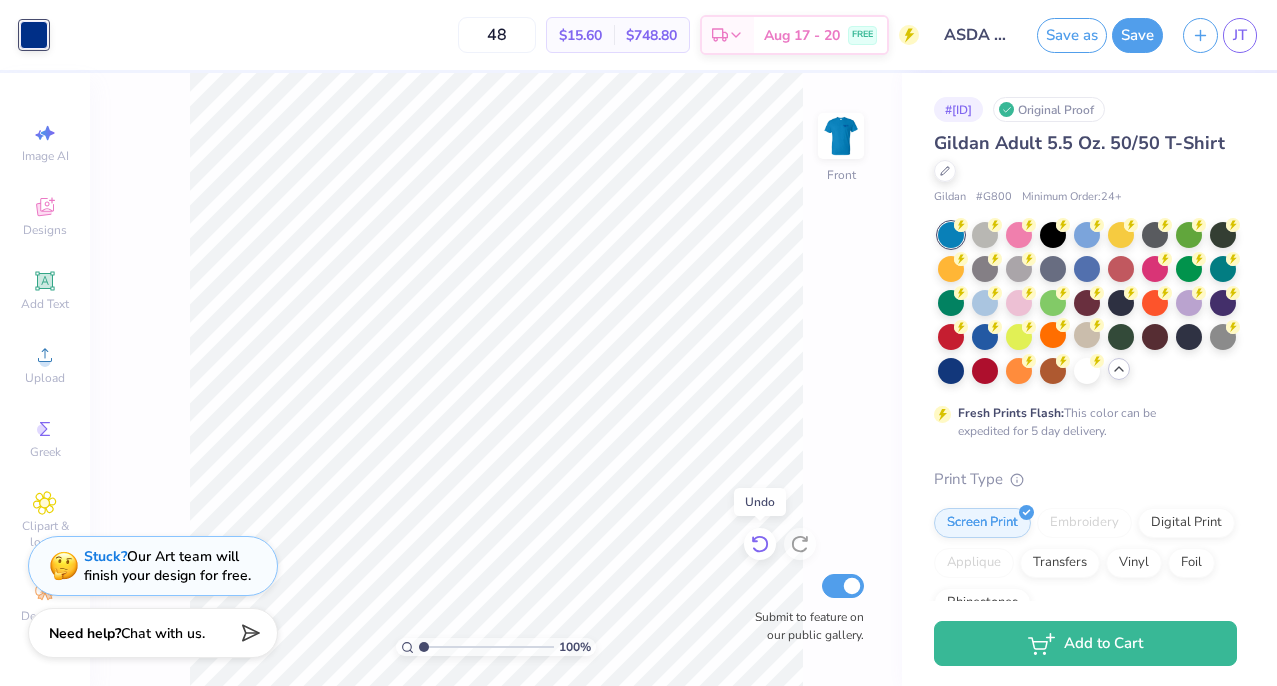 click 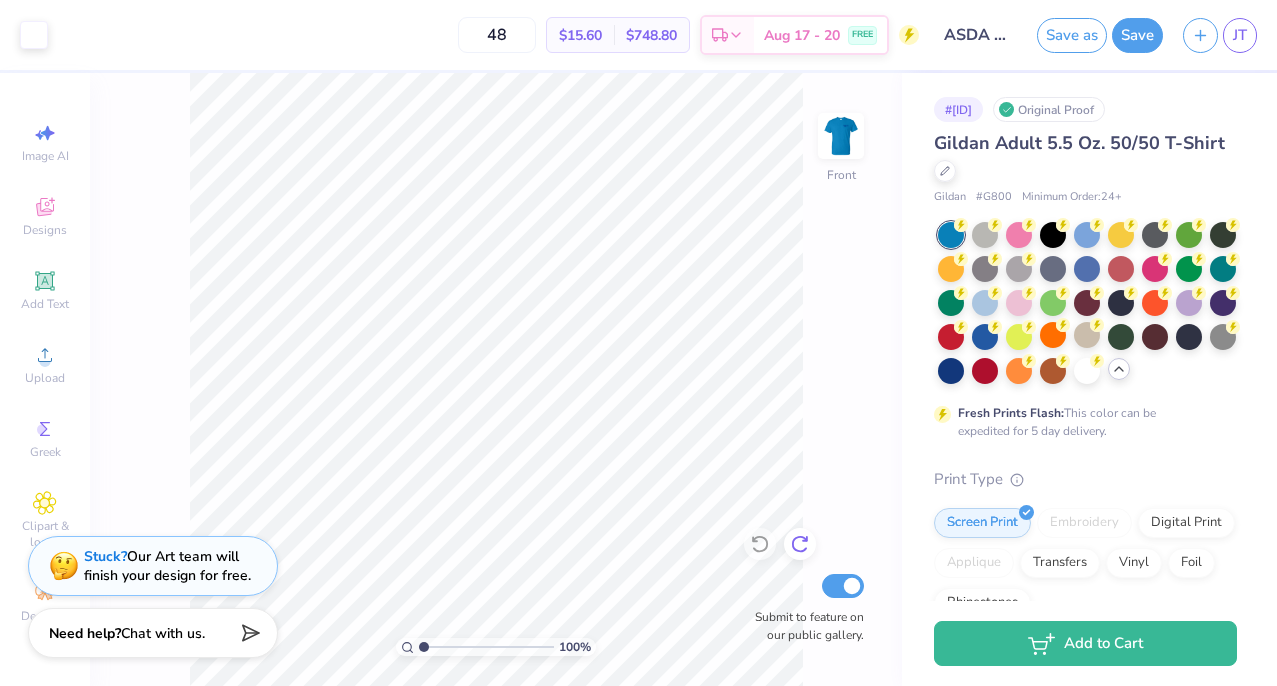 click 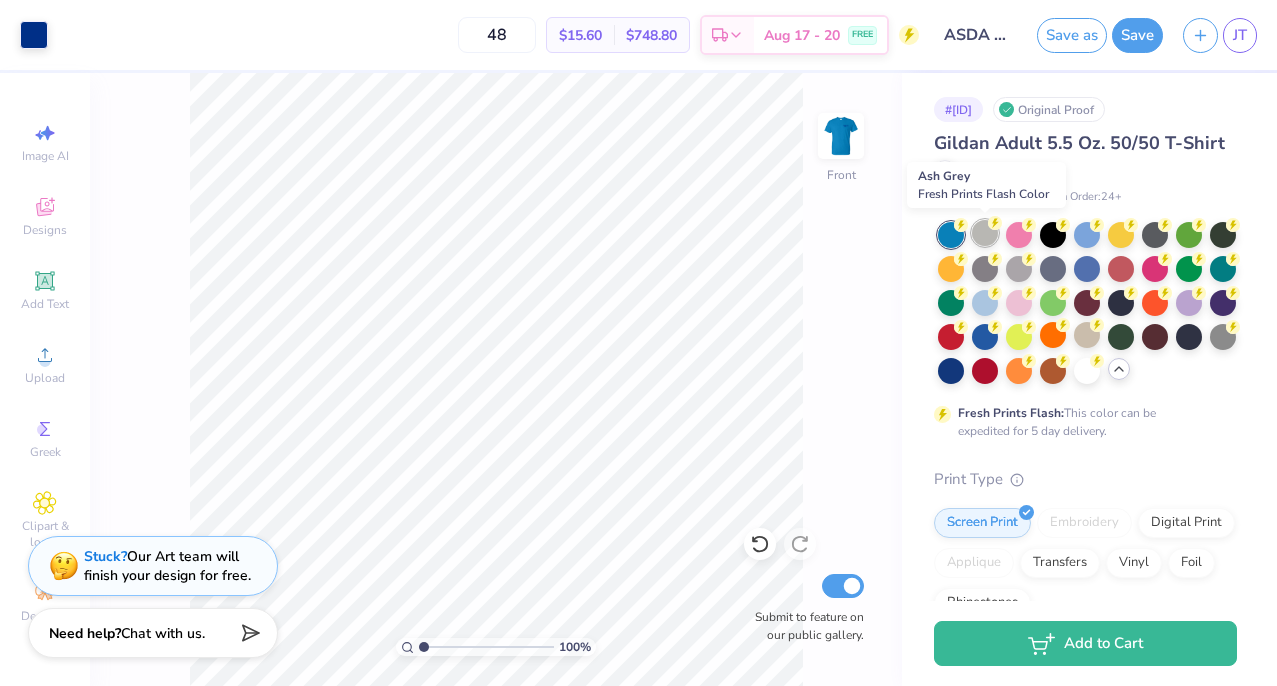click 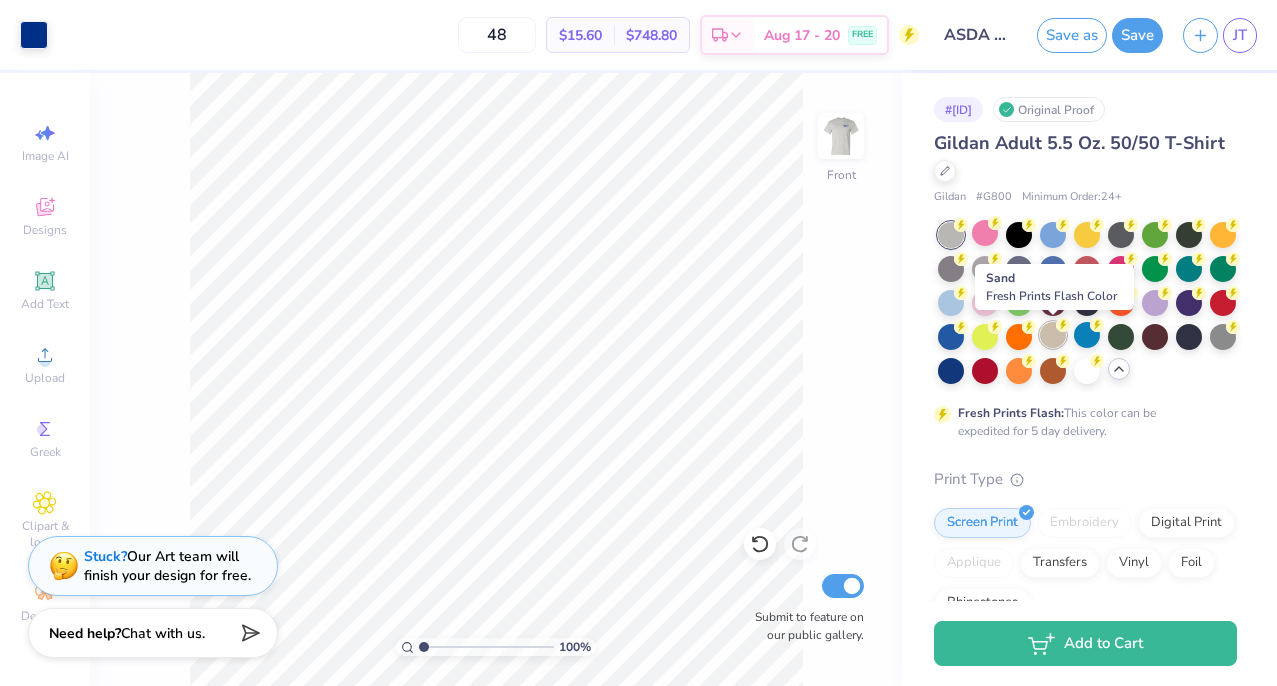 click at bounding box center [1053, 335] 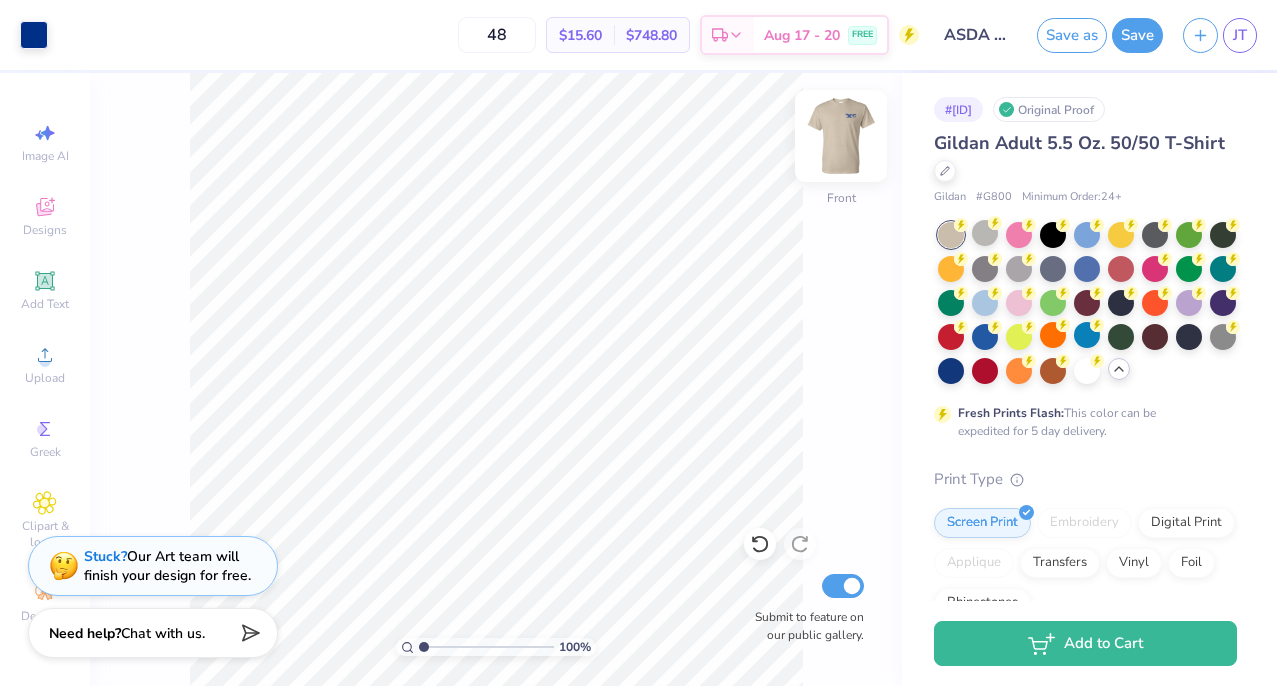 click at bounding box center (841, 136) 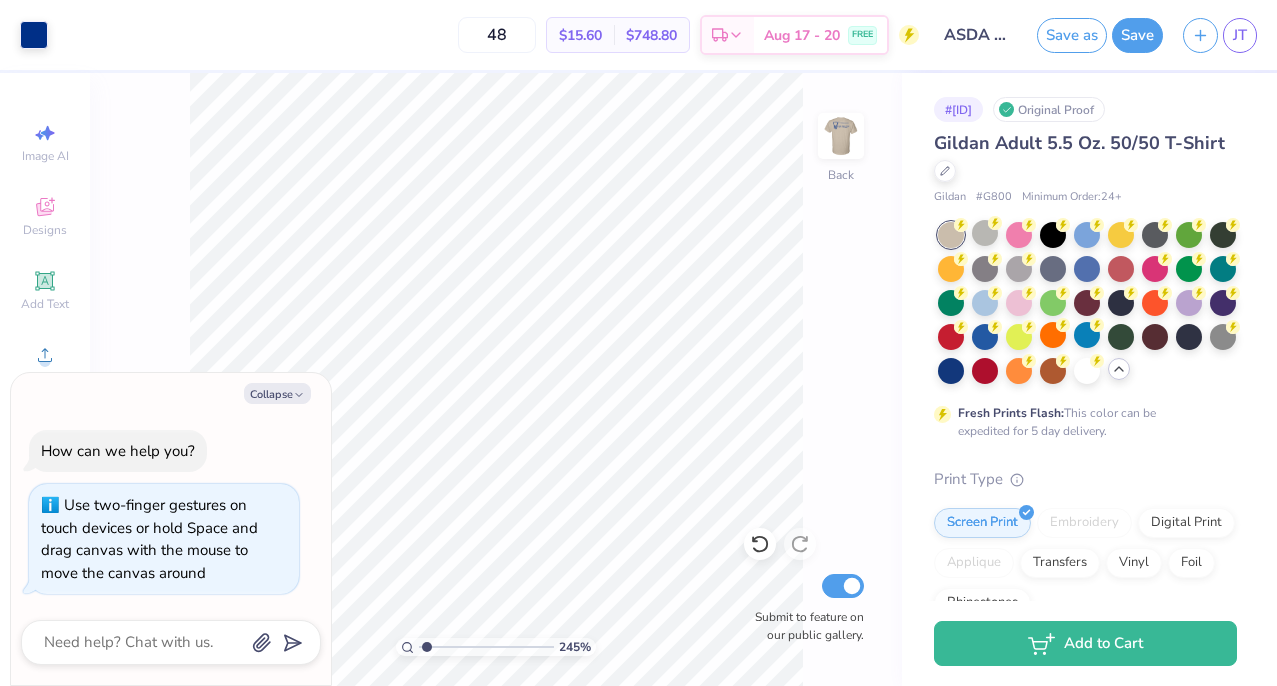 type on "1" 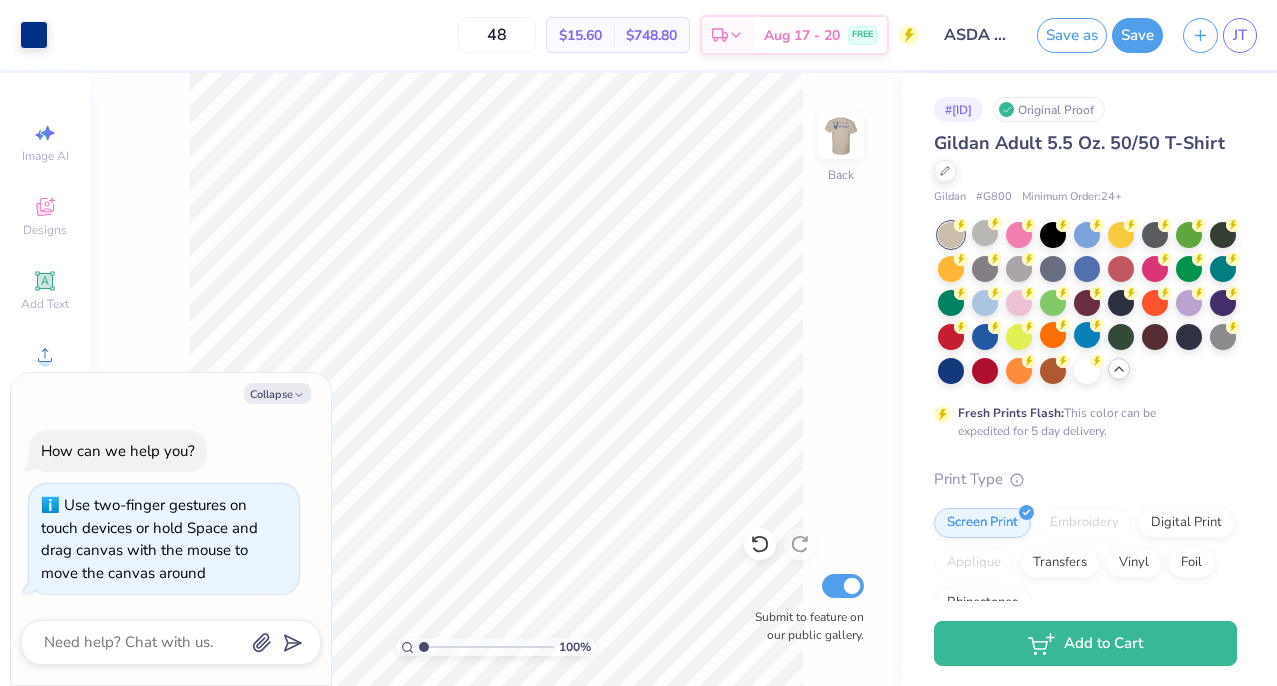drag, startPoint x: 429, startPoint y: 647, endPoint x: 382, endPoint y: 639, distance: 47.67599 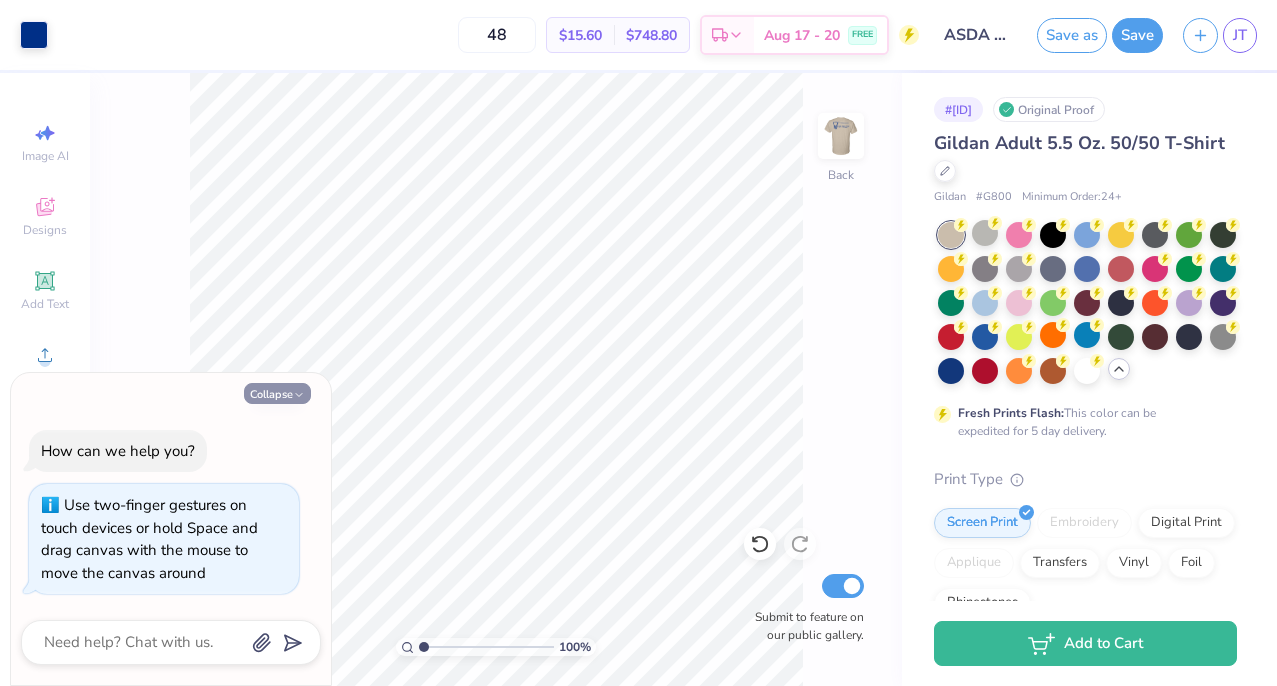 click on "Collapse" at bounding box center (277, 393) 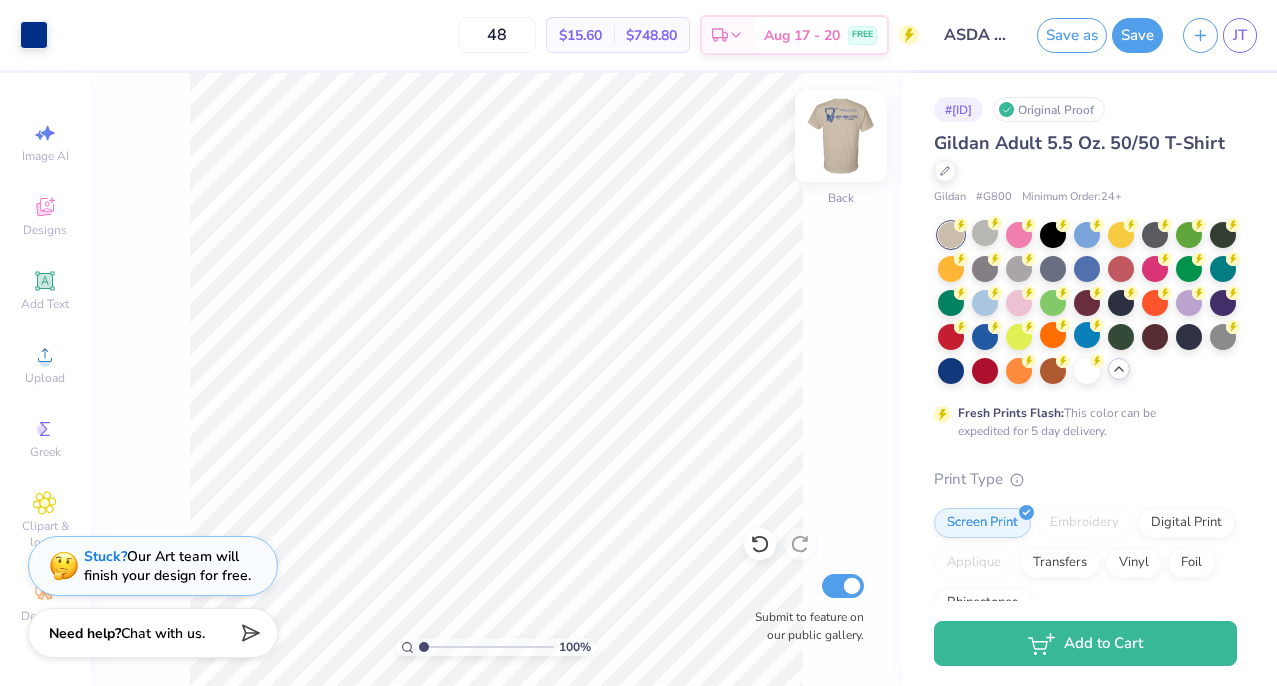 click at bounding box center [841, 136] 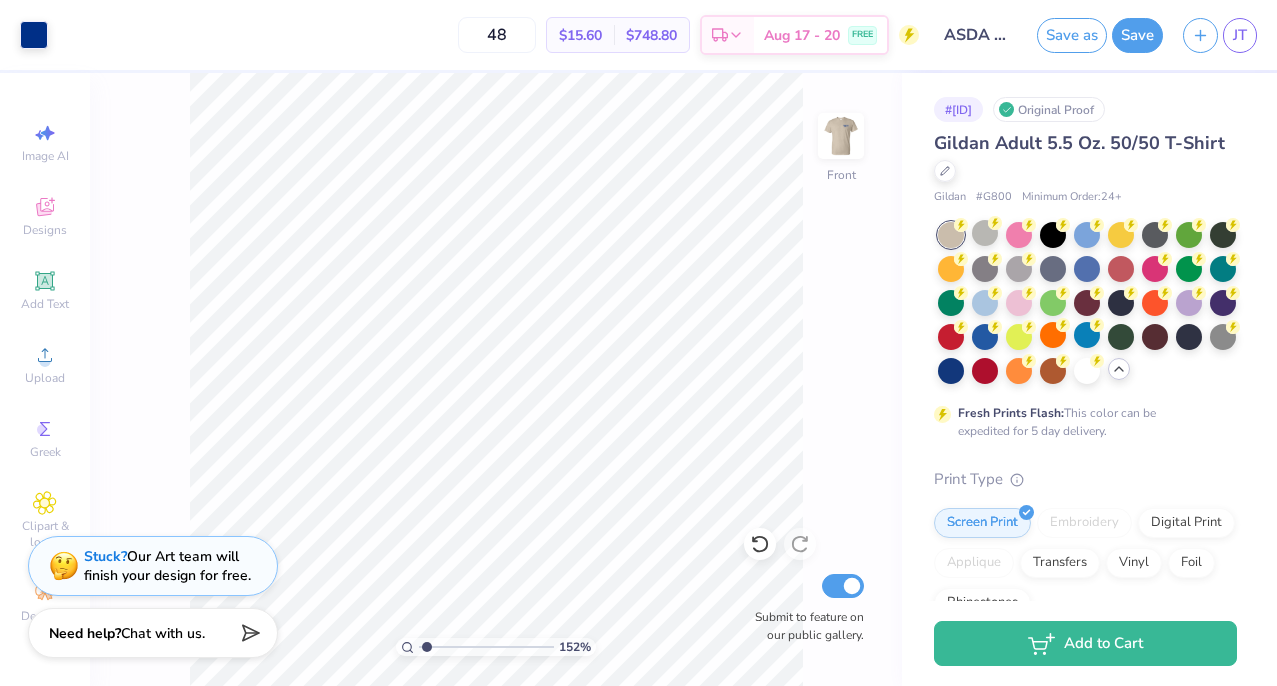 type on "1" 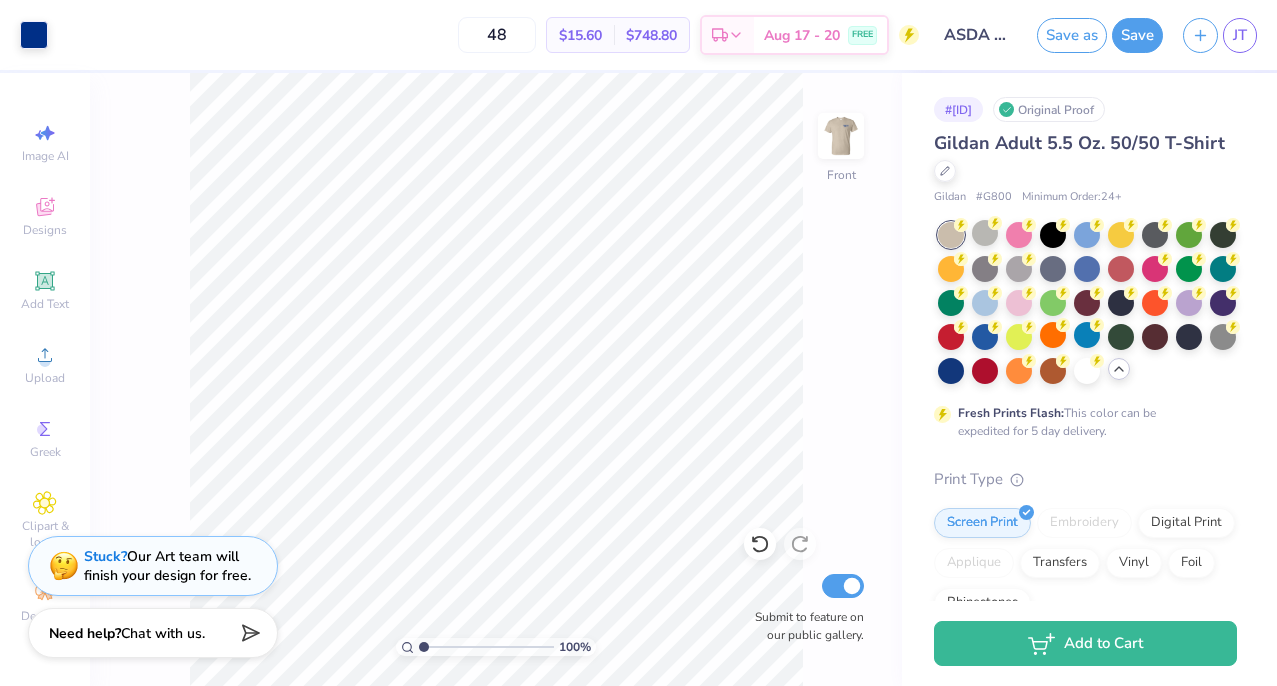 drag, startPoint x: 432, startPoint y: 646, endPoint x: 401, endPoint y: 642, distance: 31.257 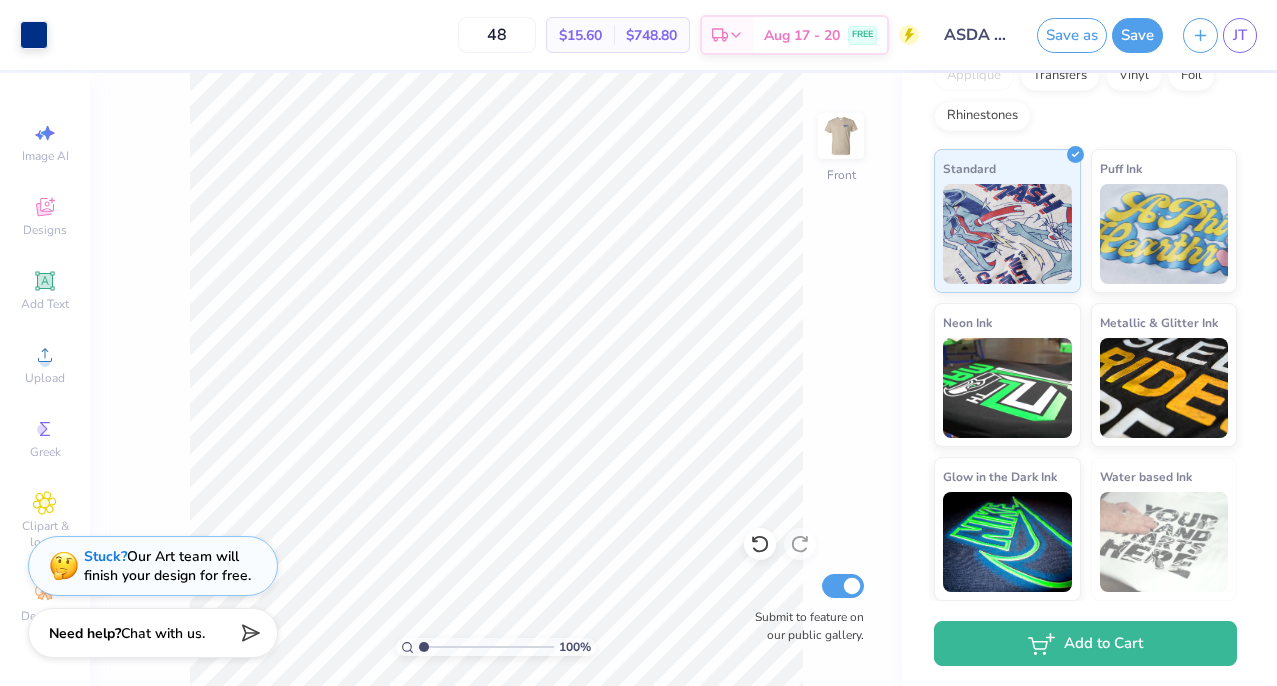 scroll, scrollTop: 0, scrollLeft: 0, axis: both 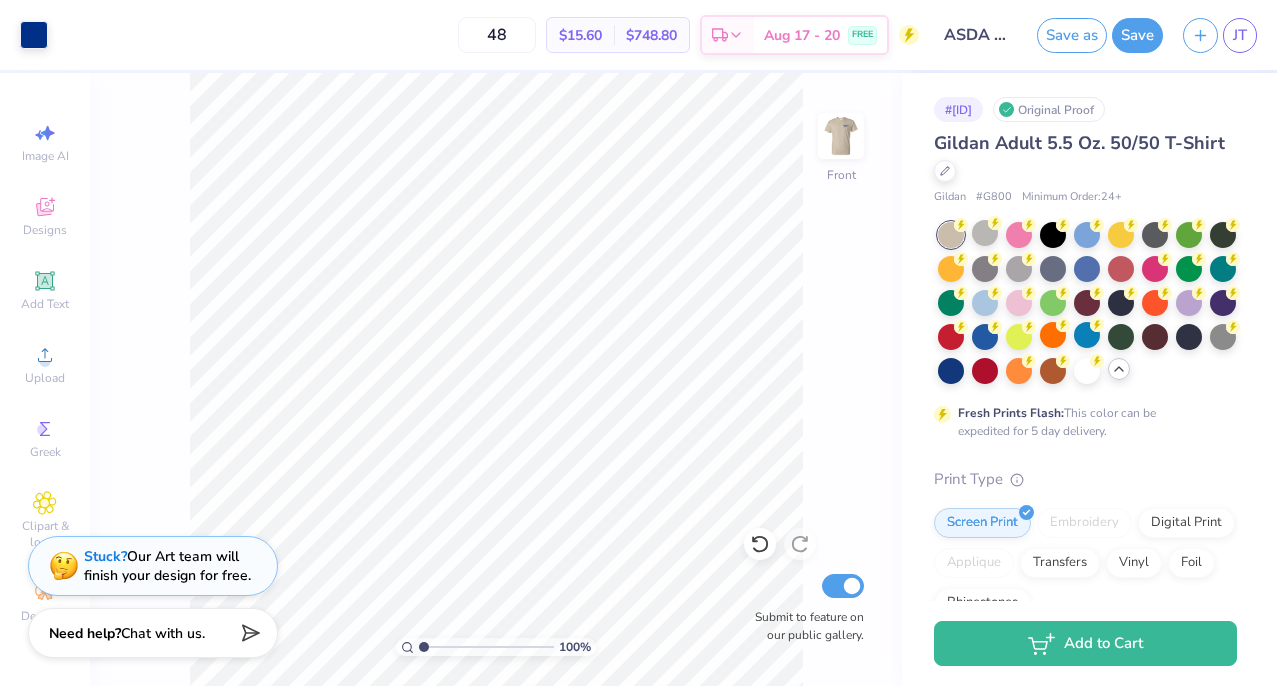 click on "Gildan Adult 5.5 Oz. 50/50 T-Shirt" at bounding box center (1085, 157) 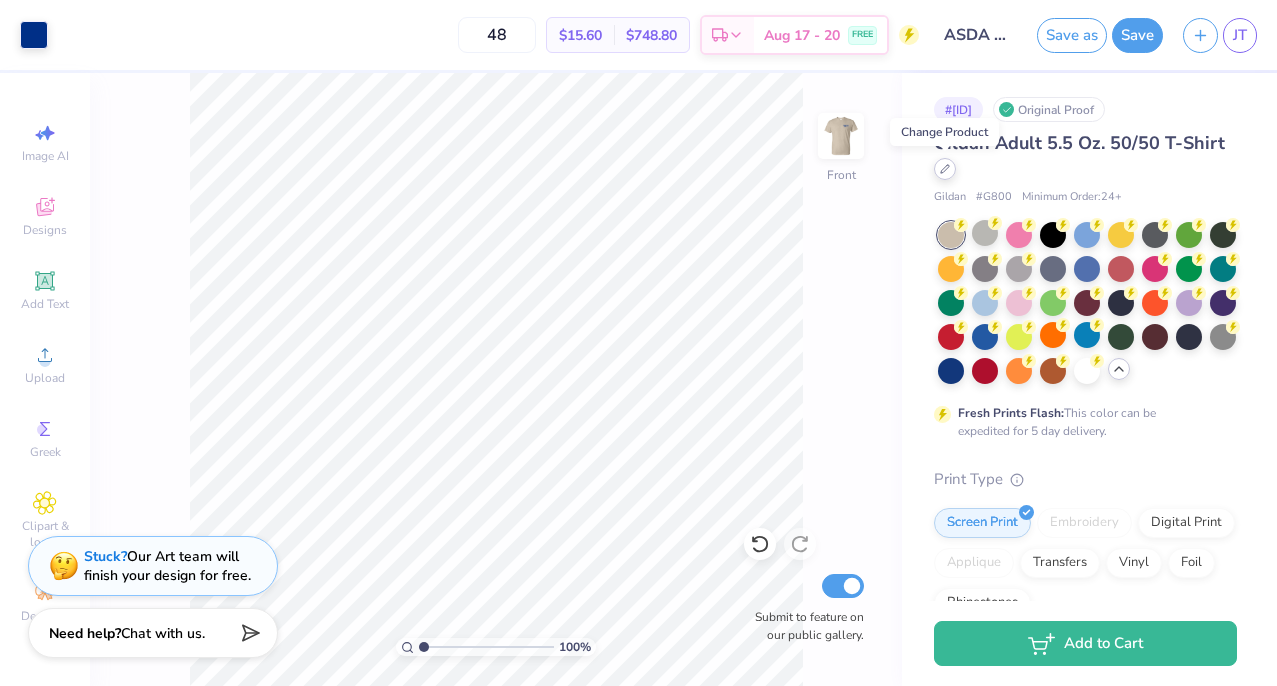 click 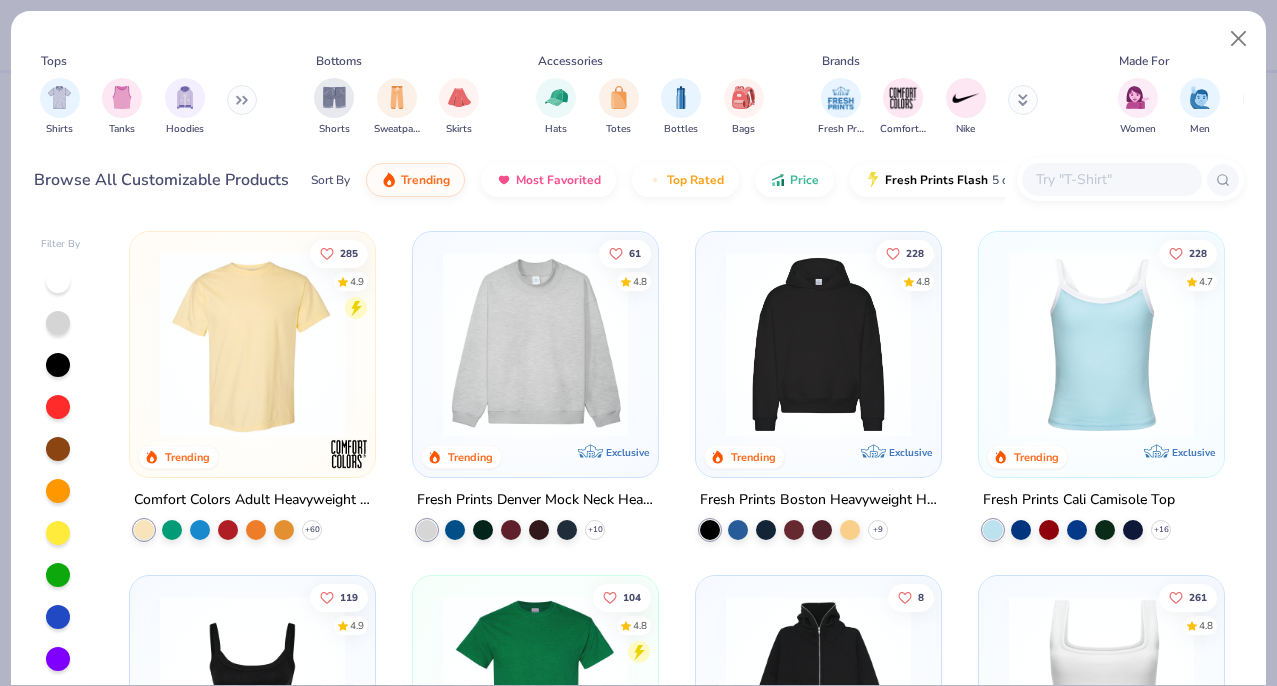 click at bounding box center (252, 344) 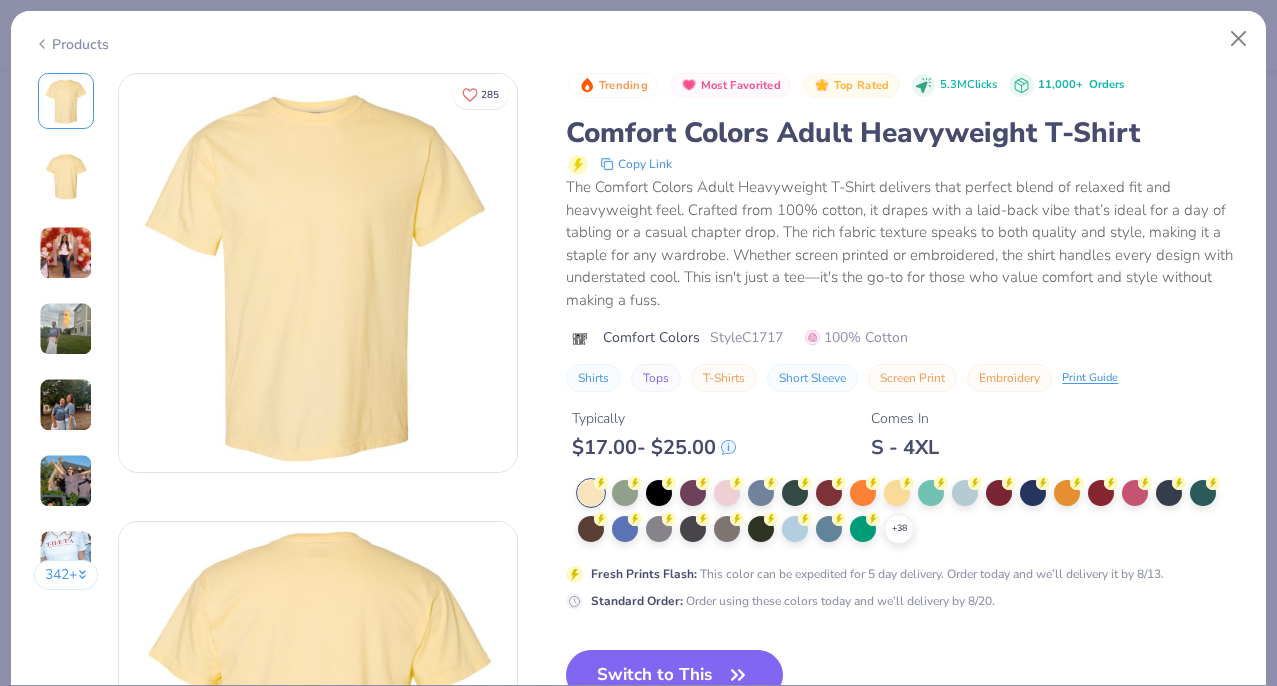 click on "Switch to This" at bounding box center [674, 675] 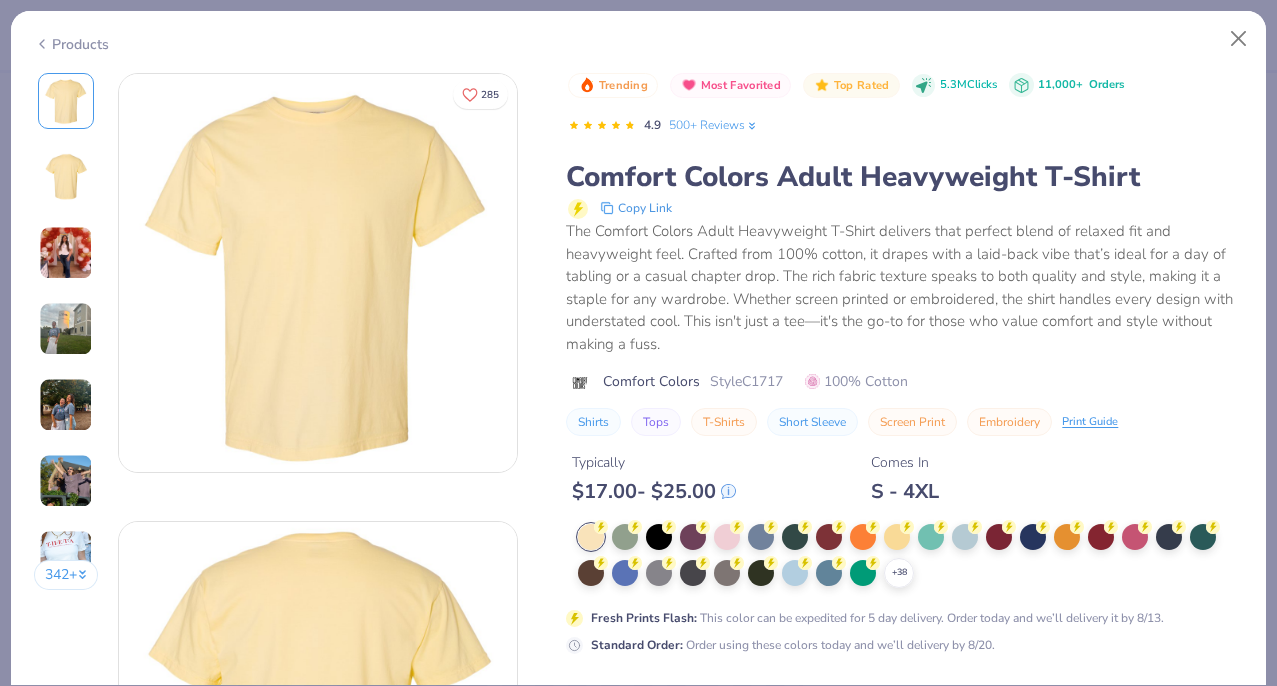 scroll, scrollTop: 95, scrollLeft: 0, axis: vertical 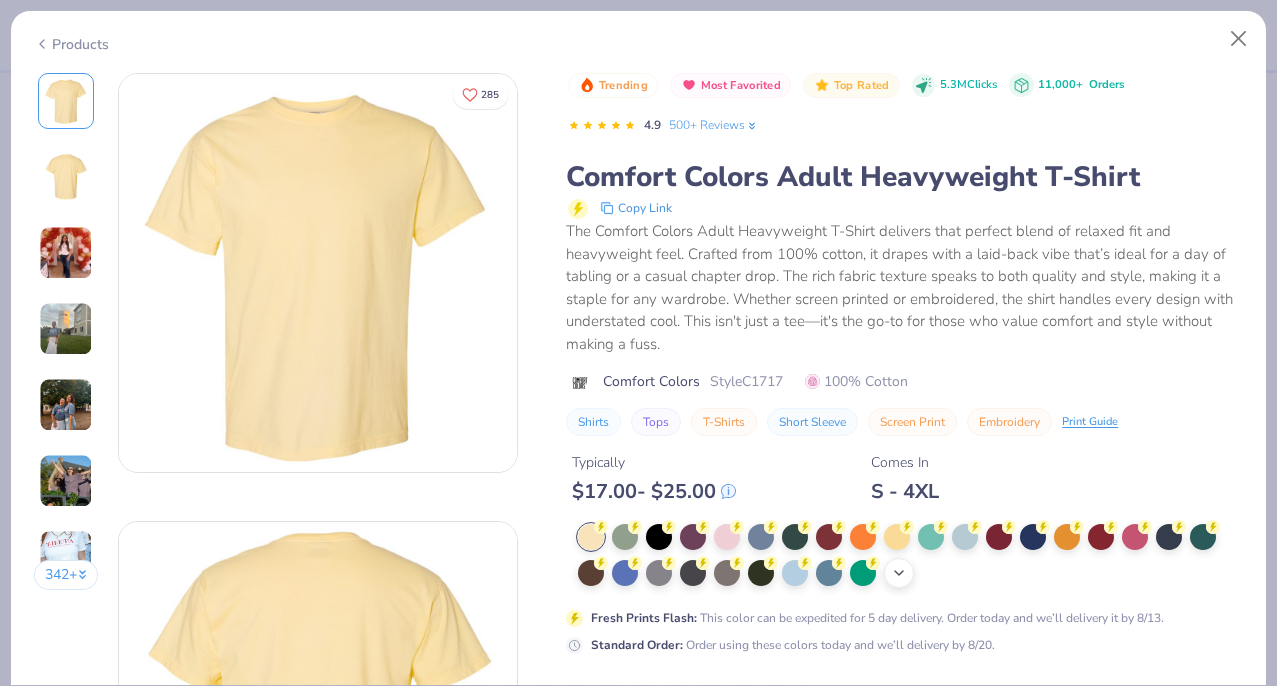click 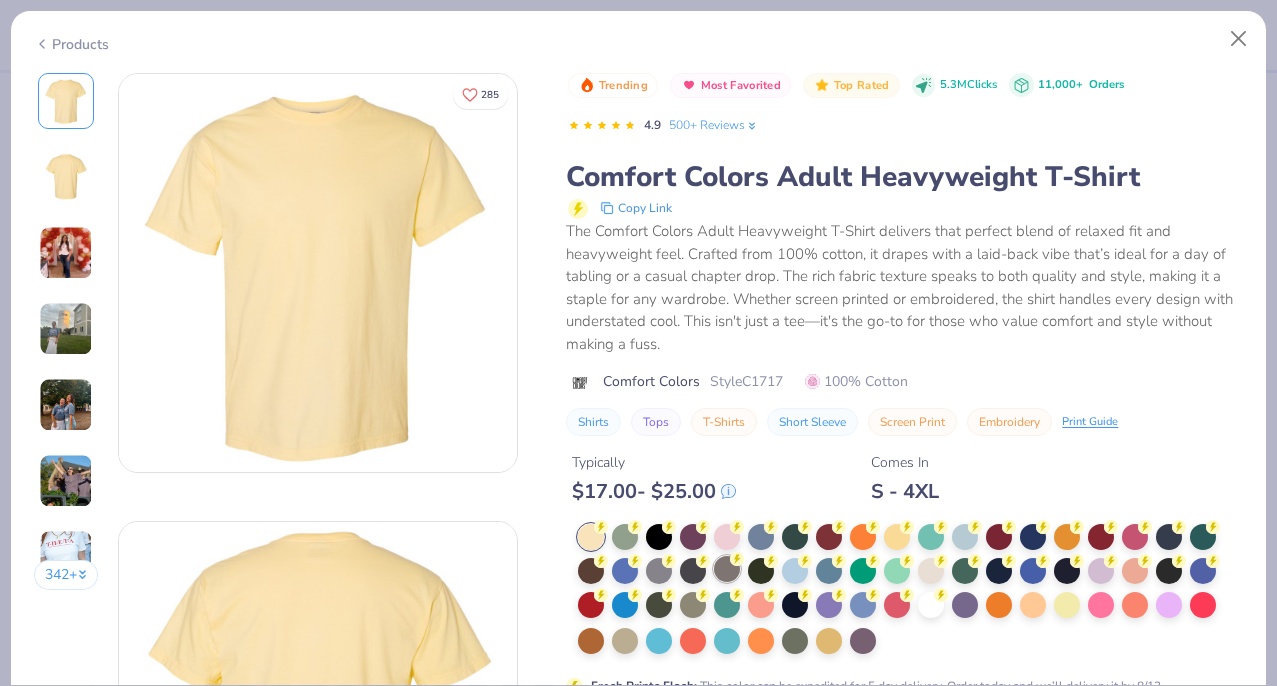 scroll, scrollTop: 0, scrollLeft: 0, axis: both 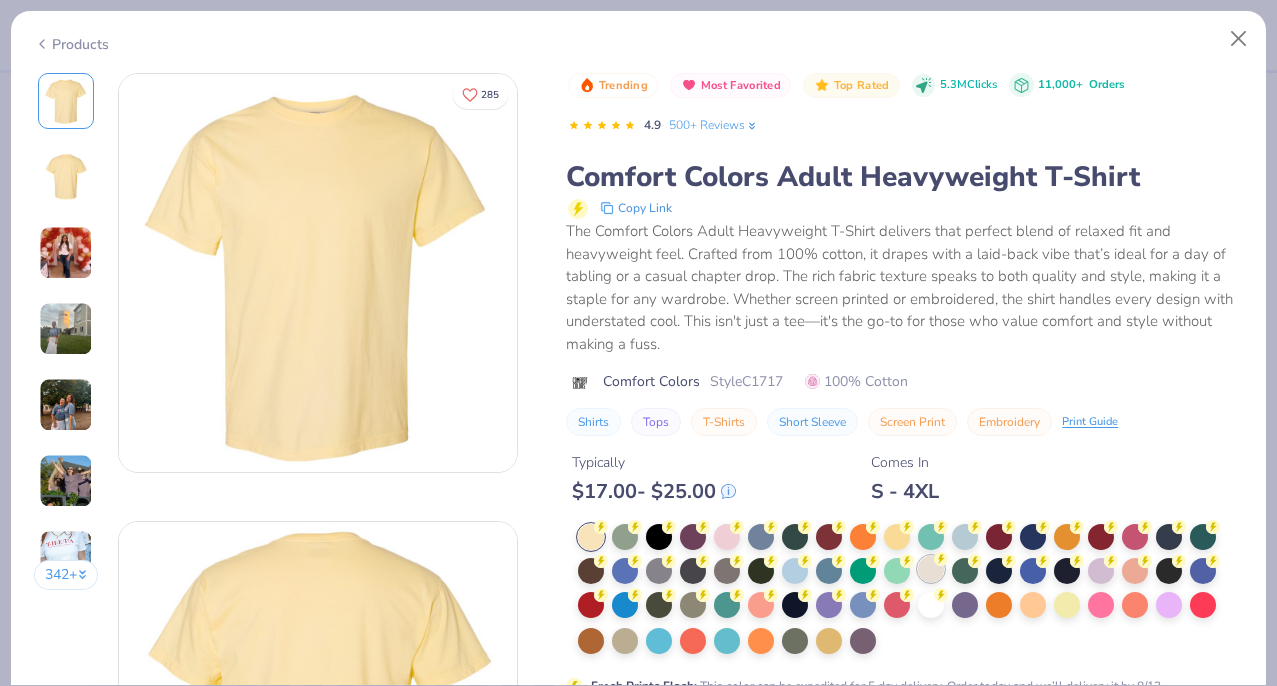 click at bounding box center [931, 569] 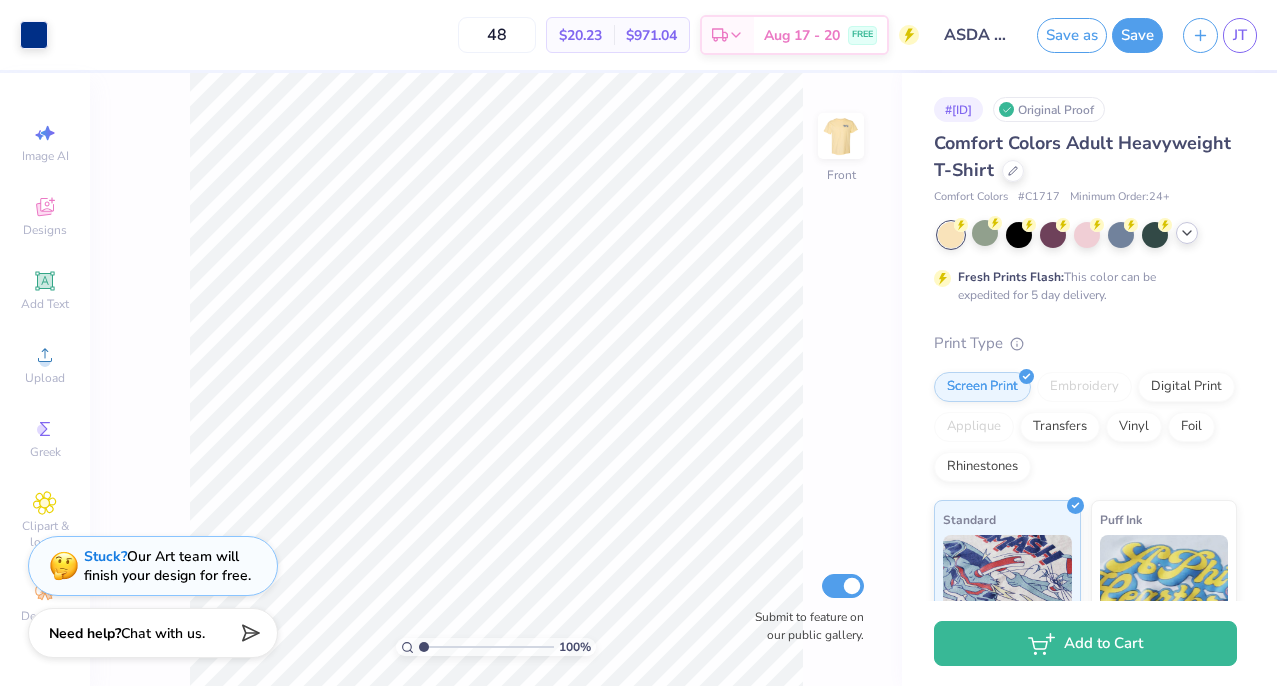 click 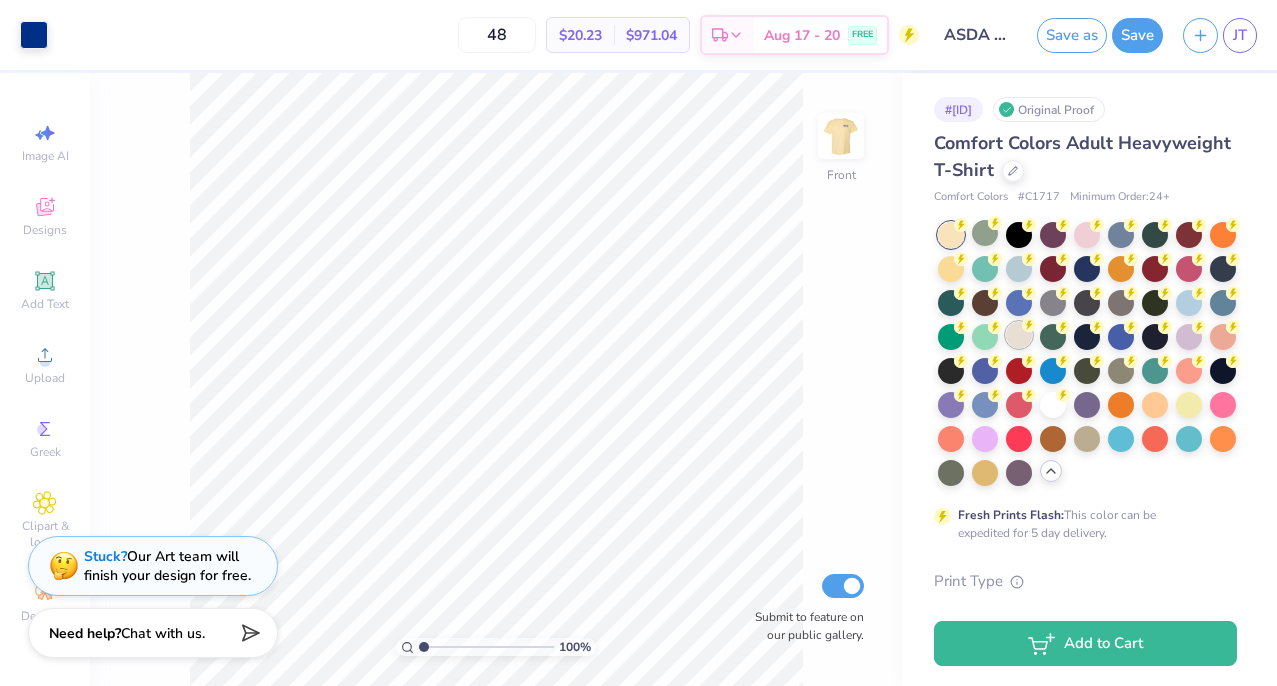 click at bounding box center [1019, 335] 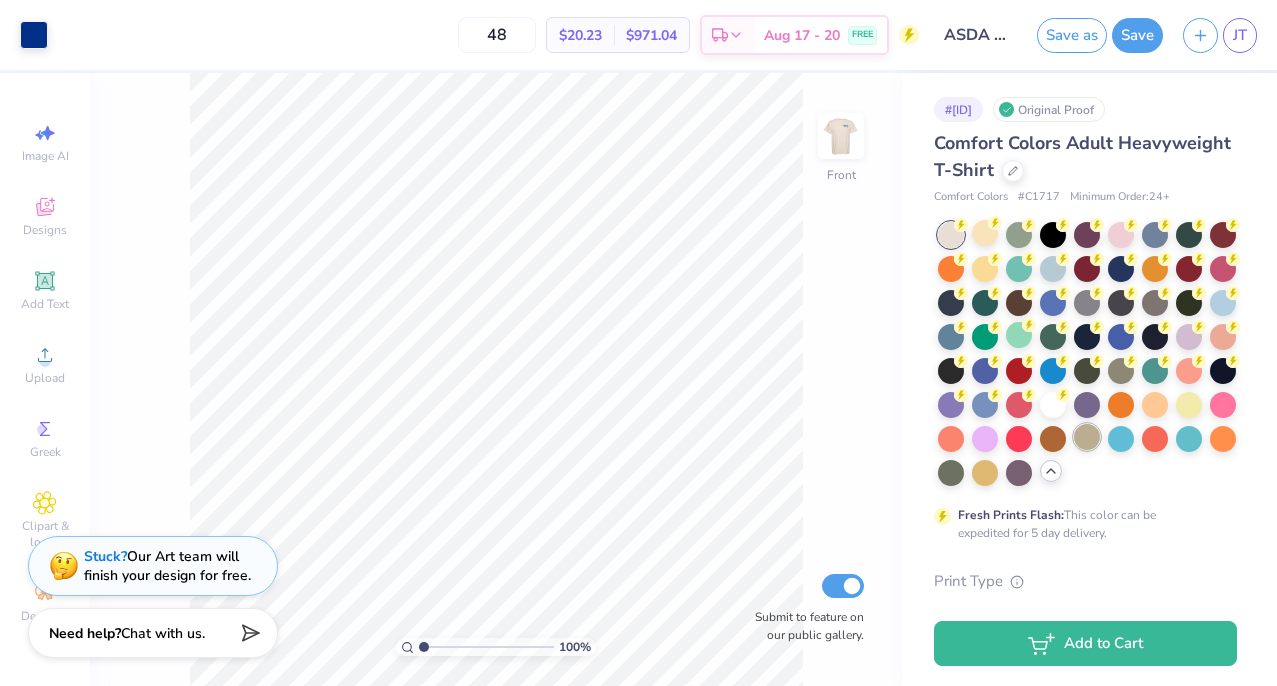 click at bounding box center (1087, 437) 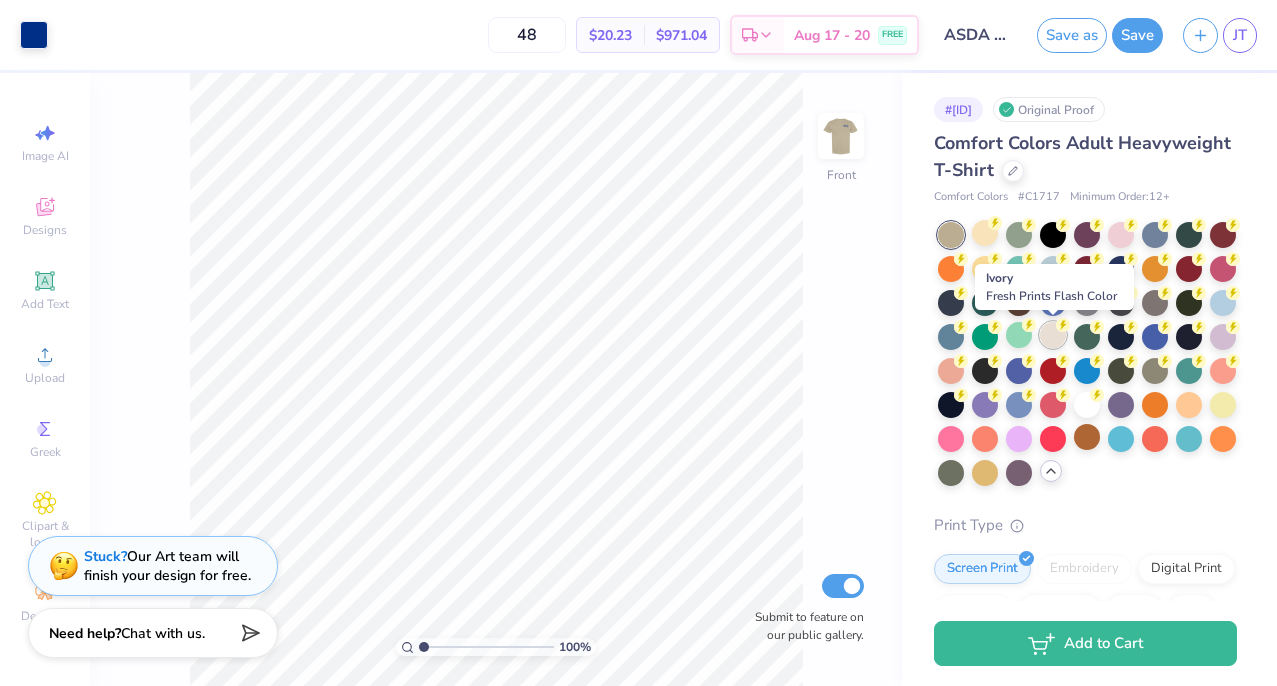 click at bounding box center (1053, 335) 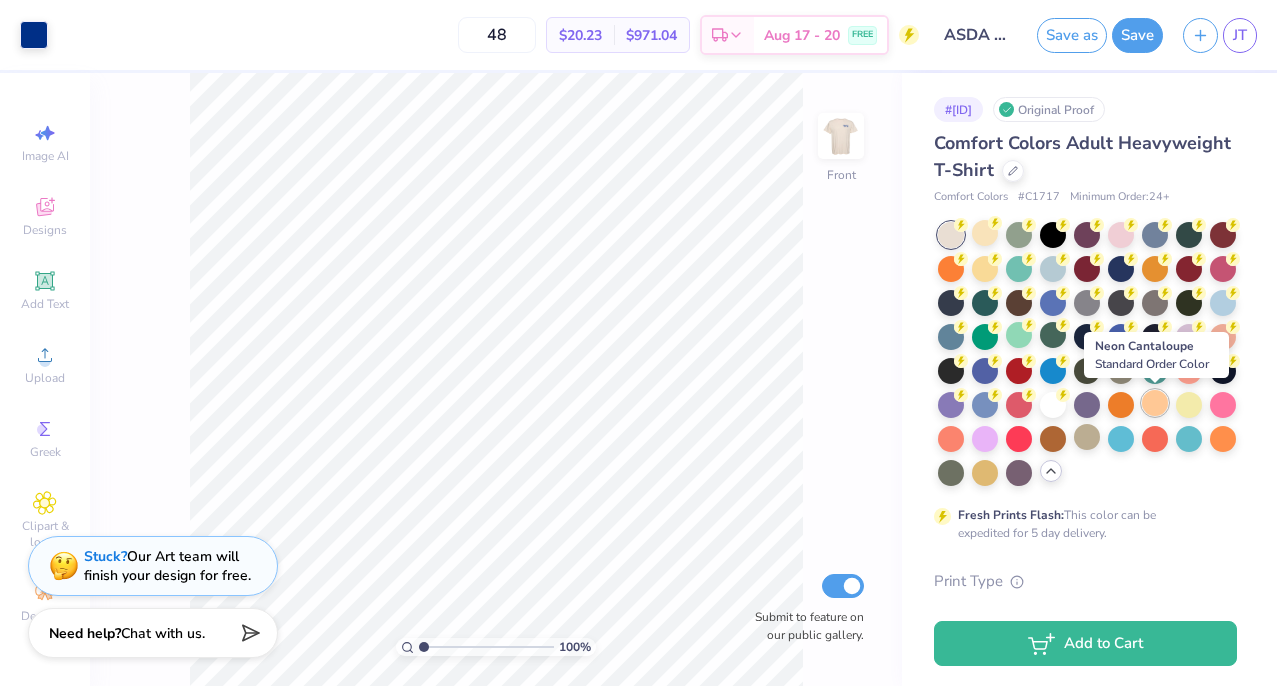click at bounding box center [1155, 403] 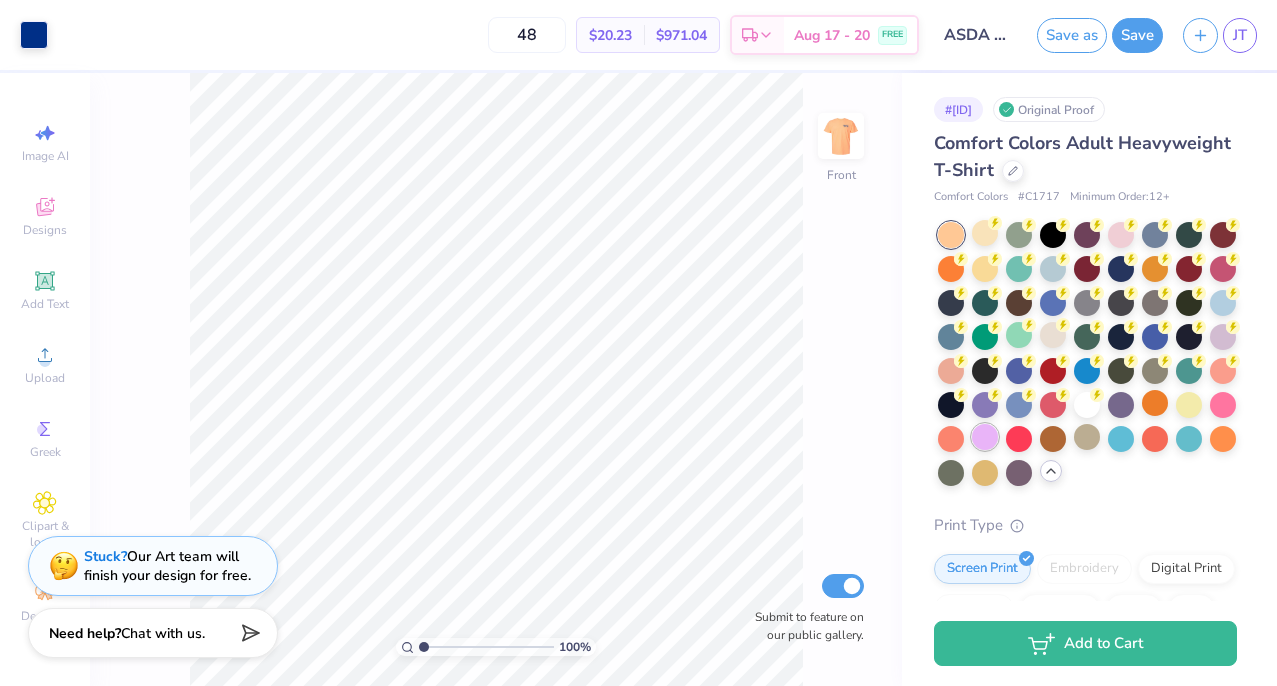 click at bounding box center [985, 437] 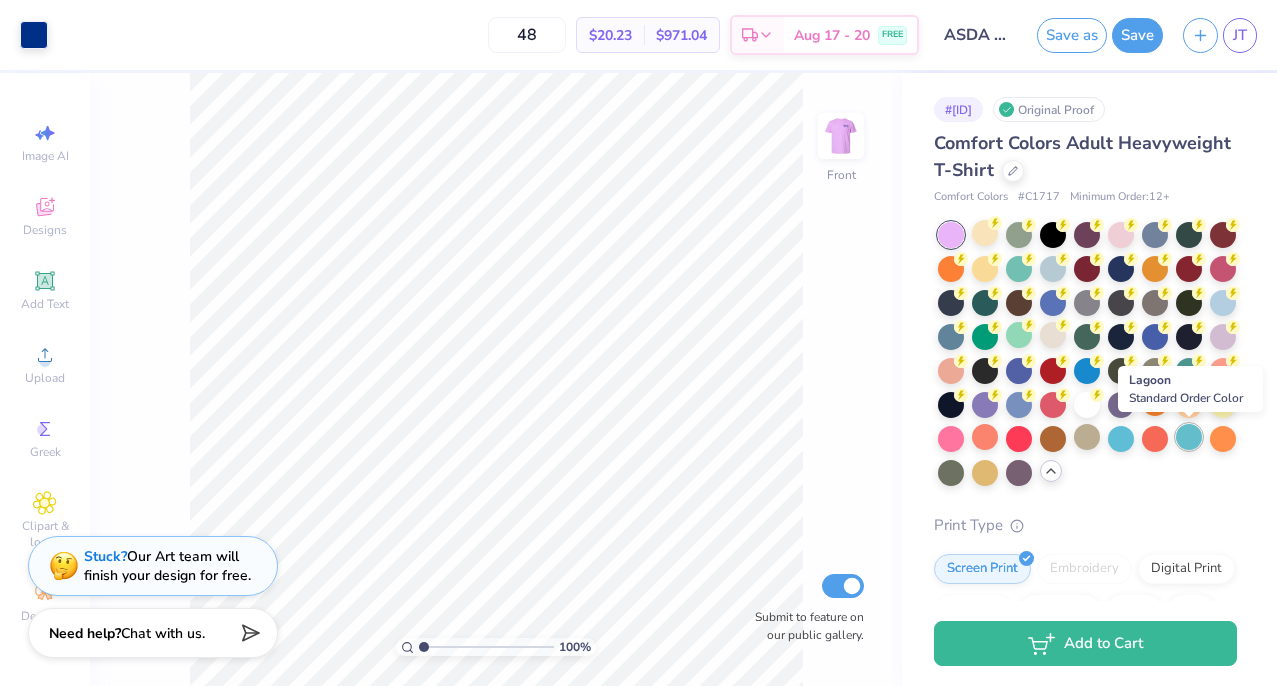 click at bounding box center [1189, 437] 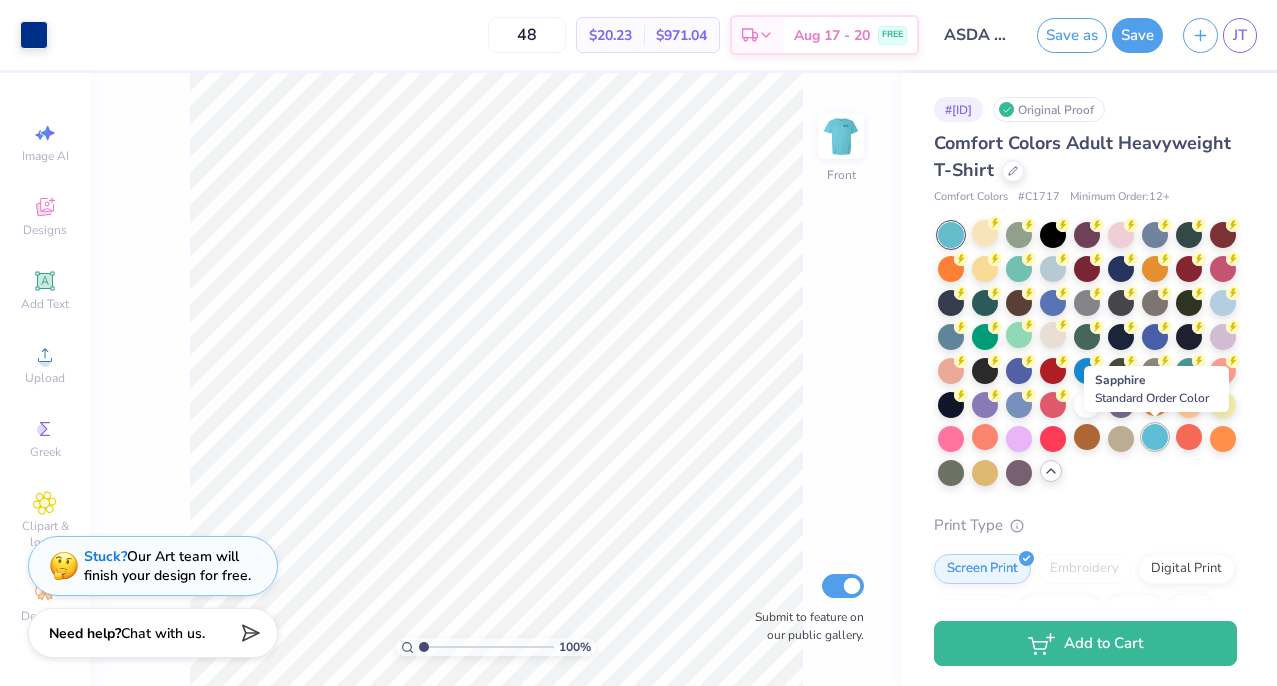 click at bounding box center (1155, 437) 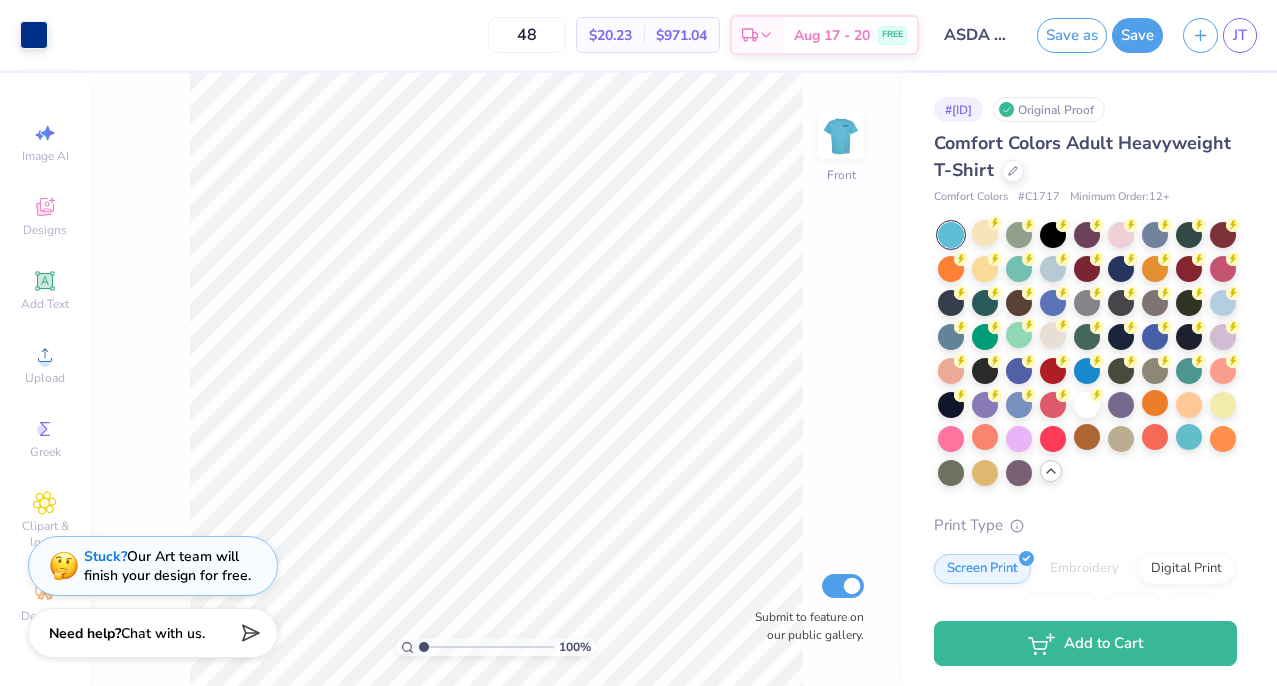 click at bounding box center (951, 235) 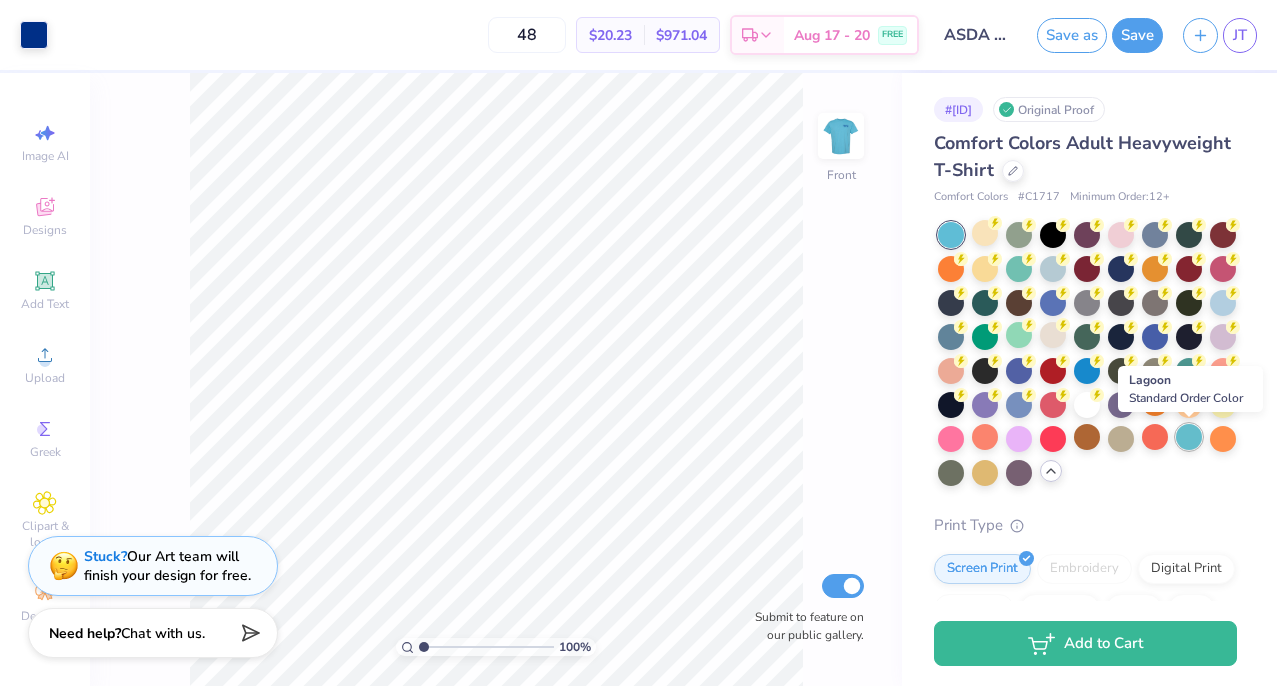click at bounding box center (1189, 437) 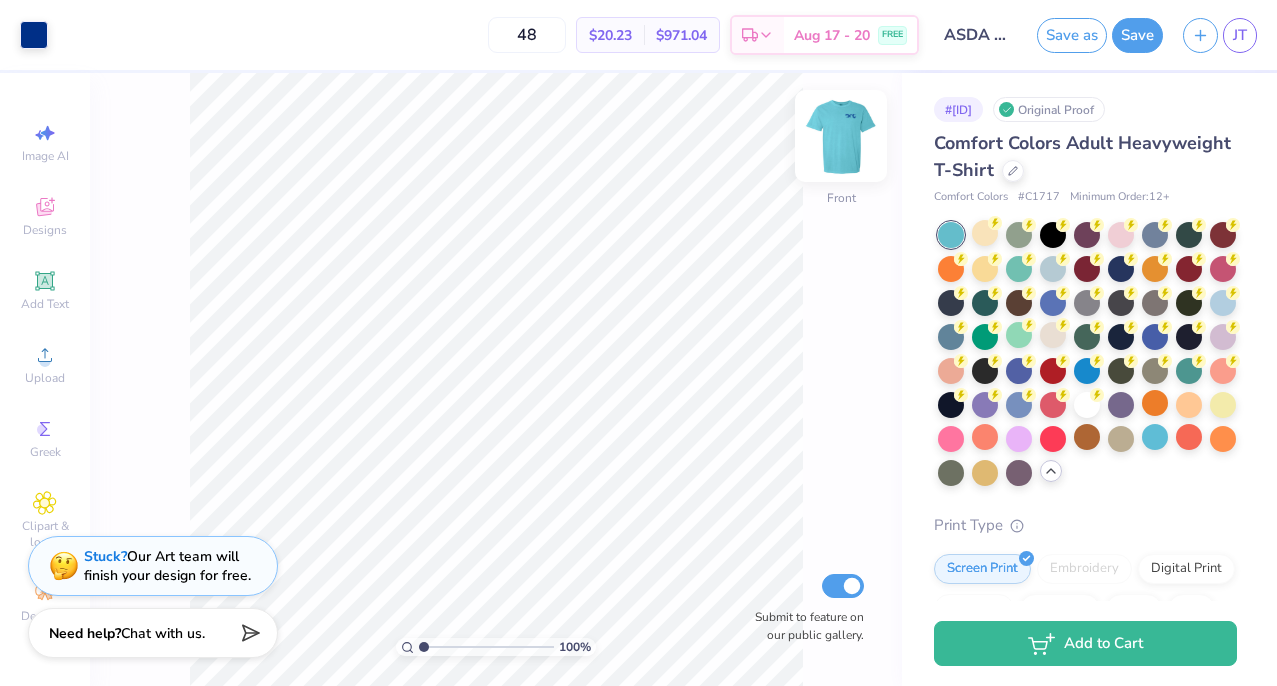 click at bounding box center (841, 136) 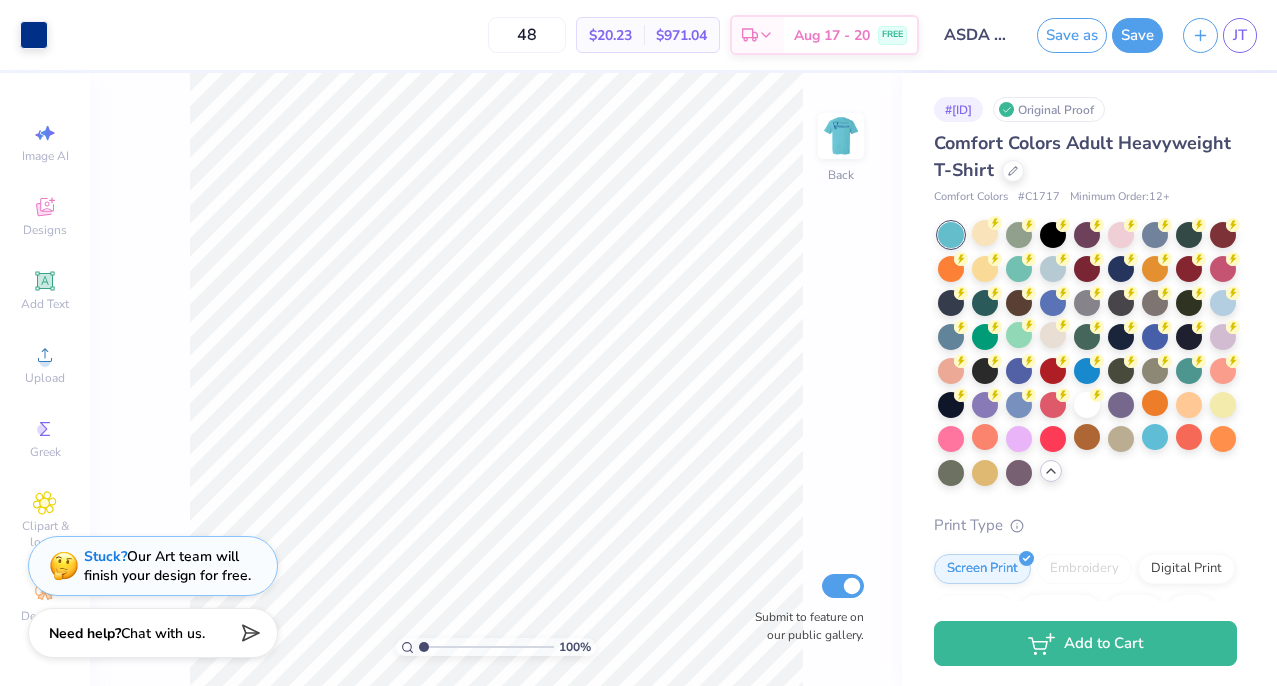 click at bounding box center [841, 136] 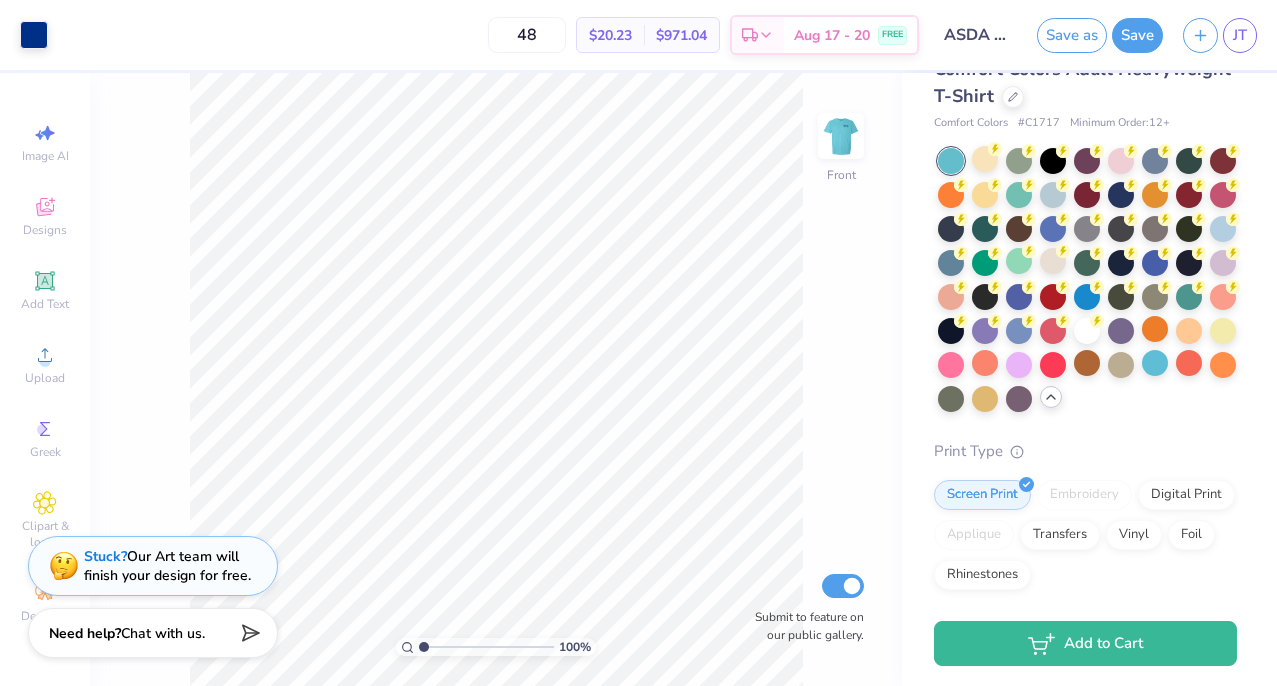 scroll, scrollTop: 0, scrollLeft: 0, axis: both 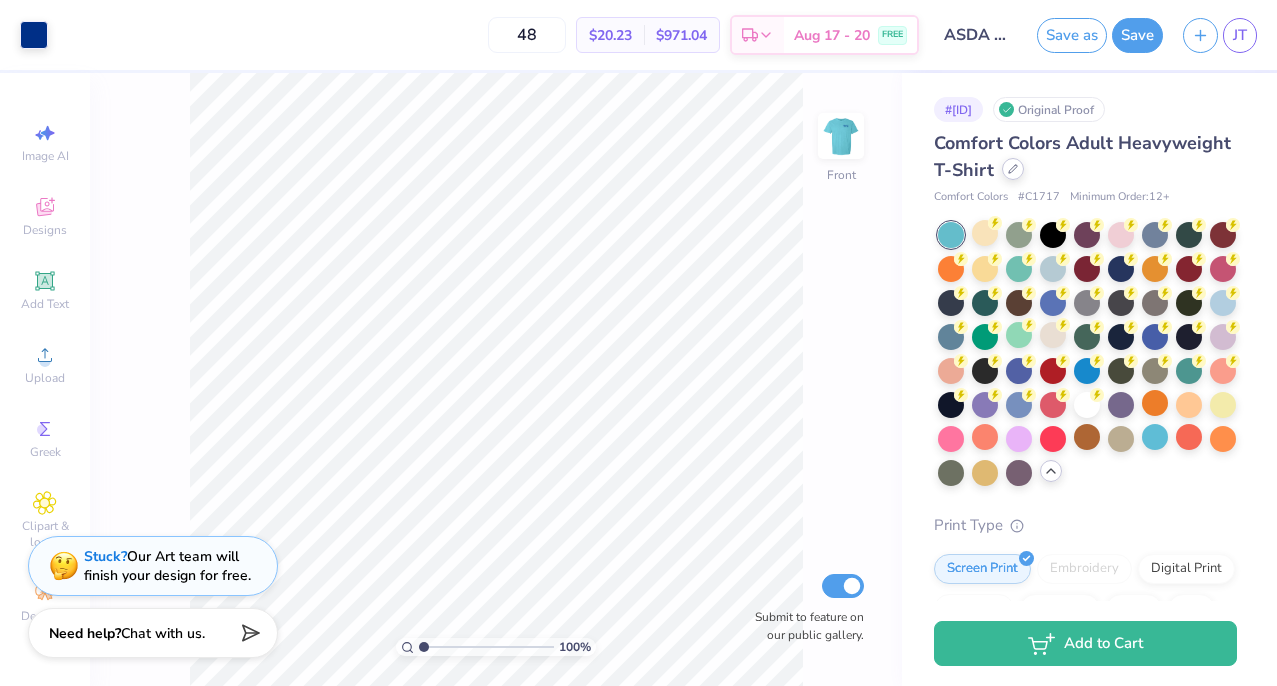 click at bounding box center [1013, 169] 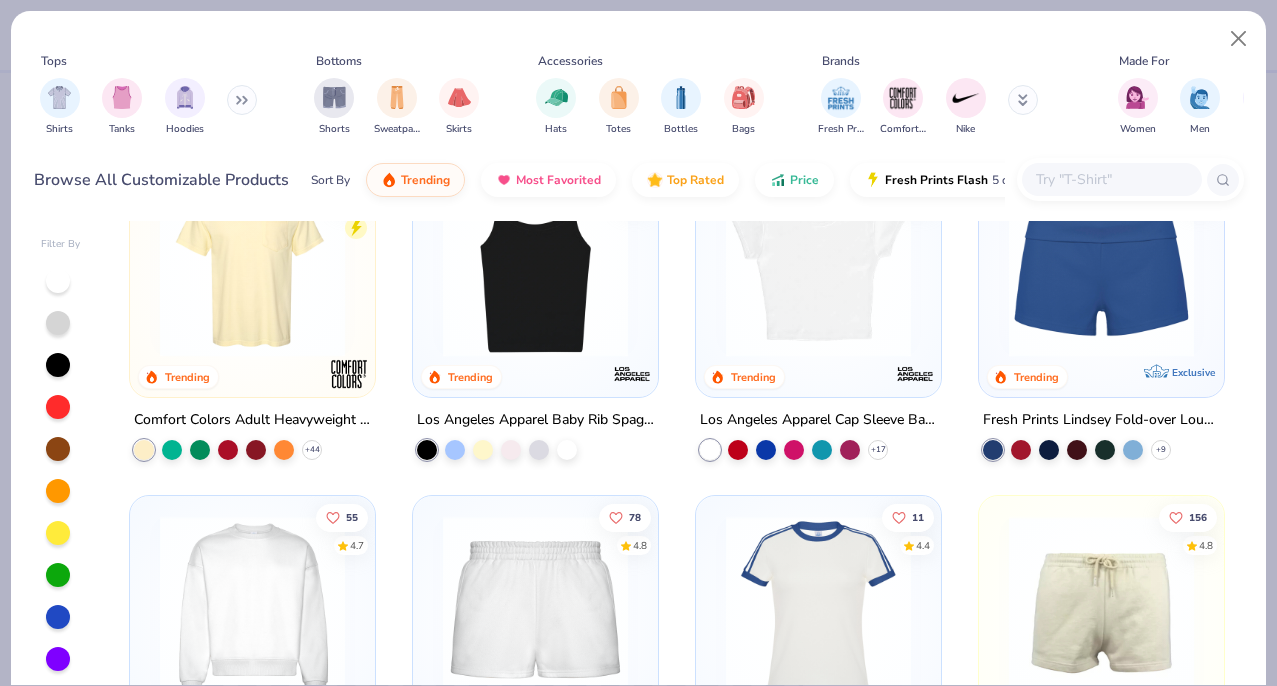 scroll, scrollTop: 1361, scrollLeft: 0, axis: vertical 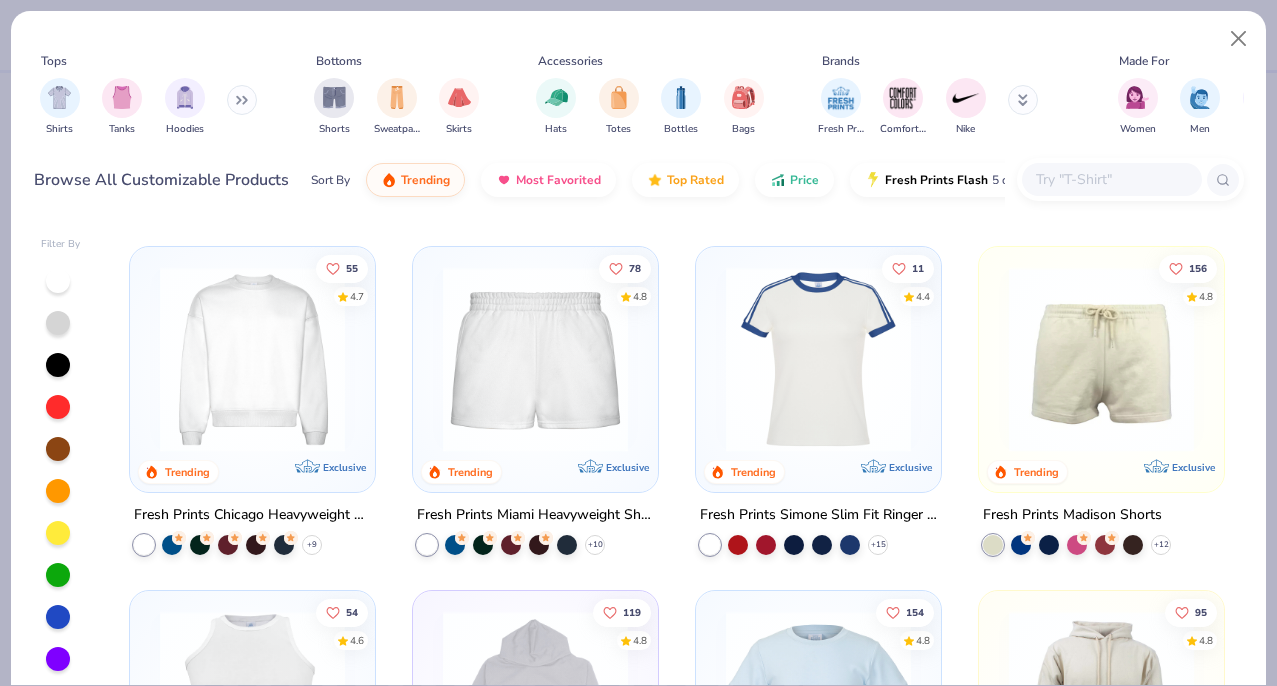 click at bounding box center [1111, 179] 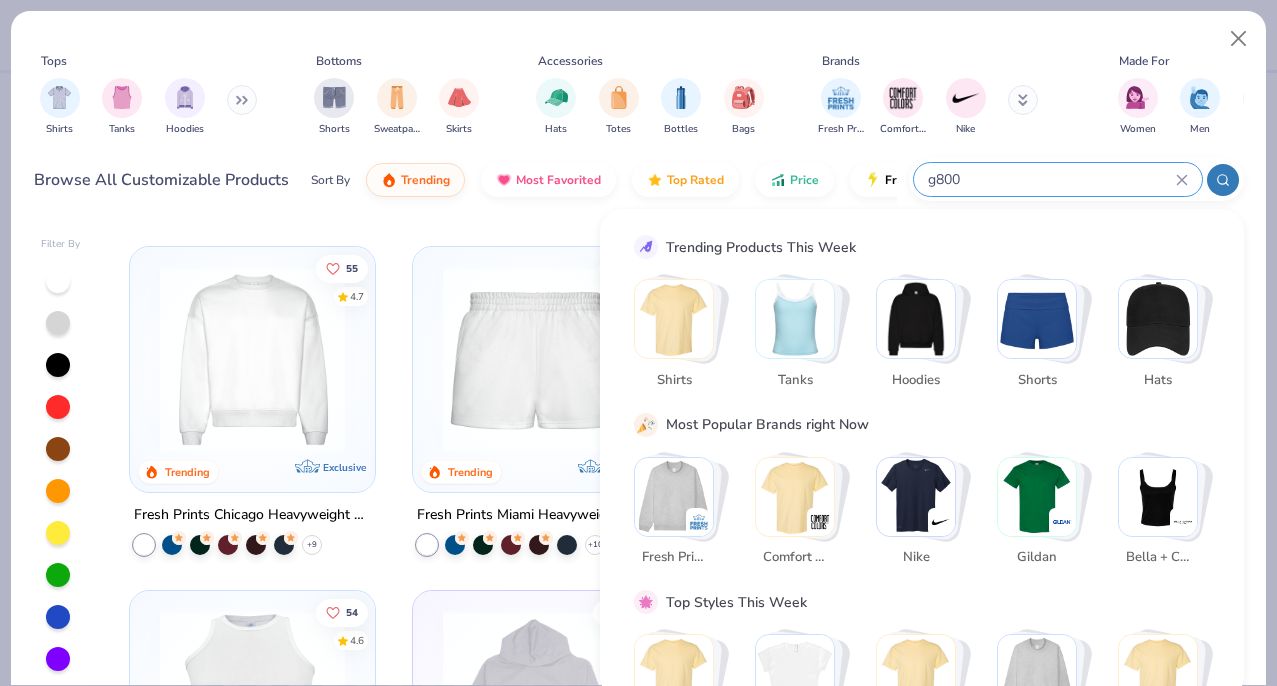 type on "g800" 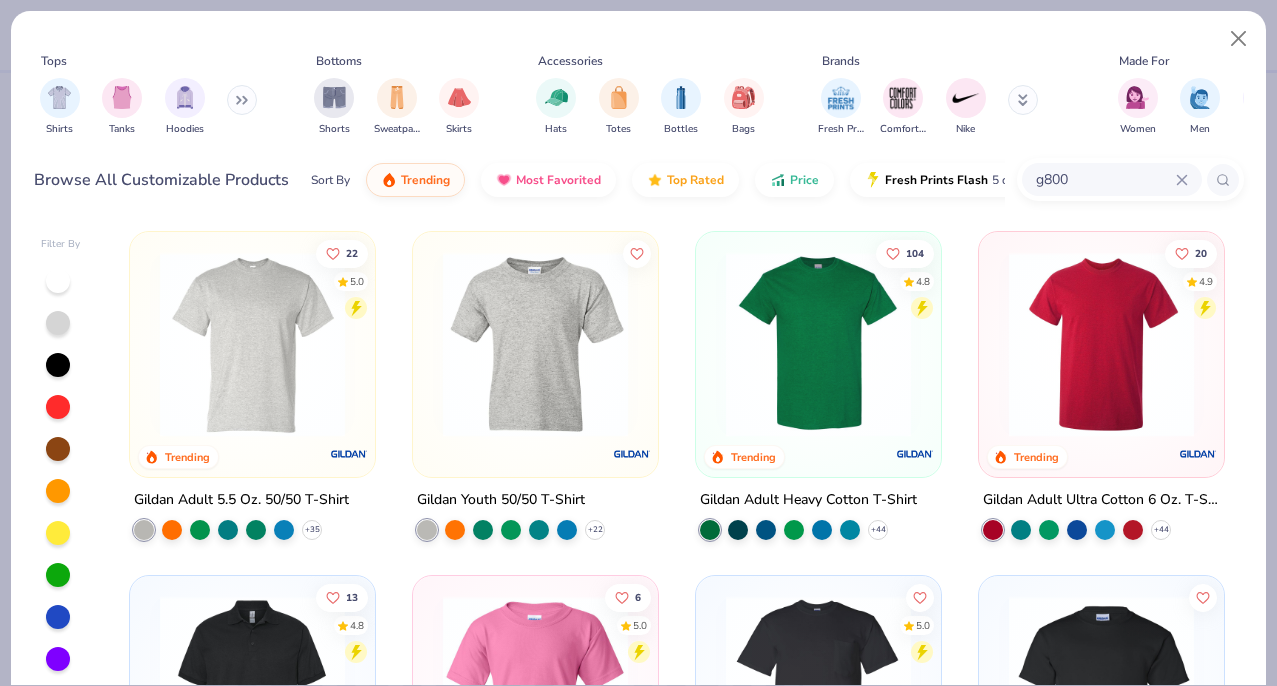 click at bounding box center (252, 344) 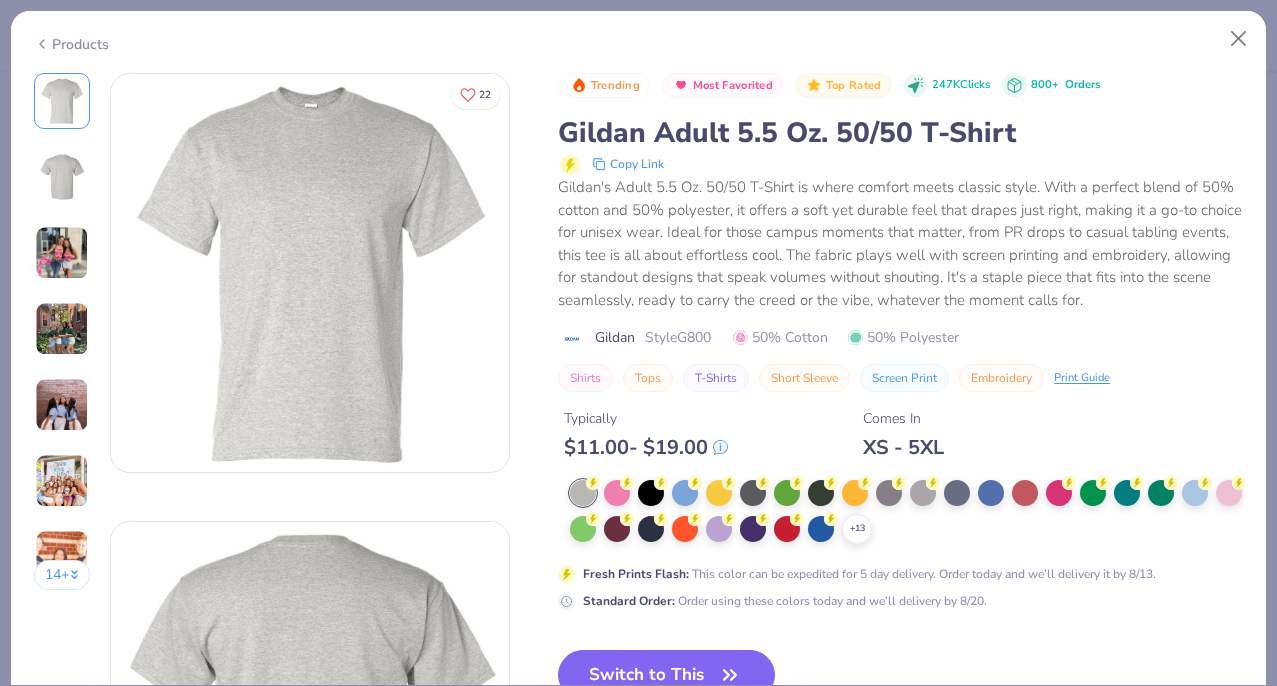 scroll, scrollTop: 90, scrollLeft: 0, axis: vertical 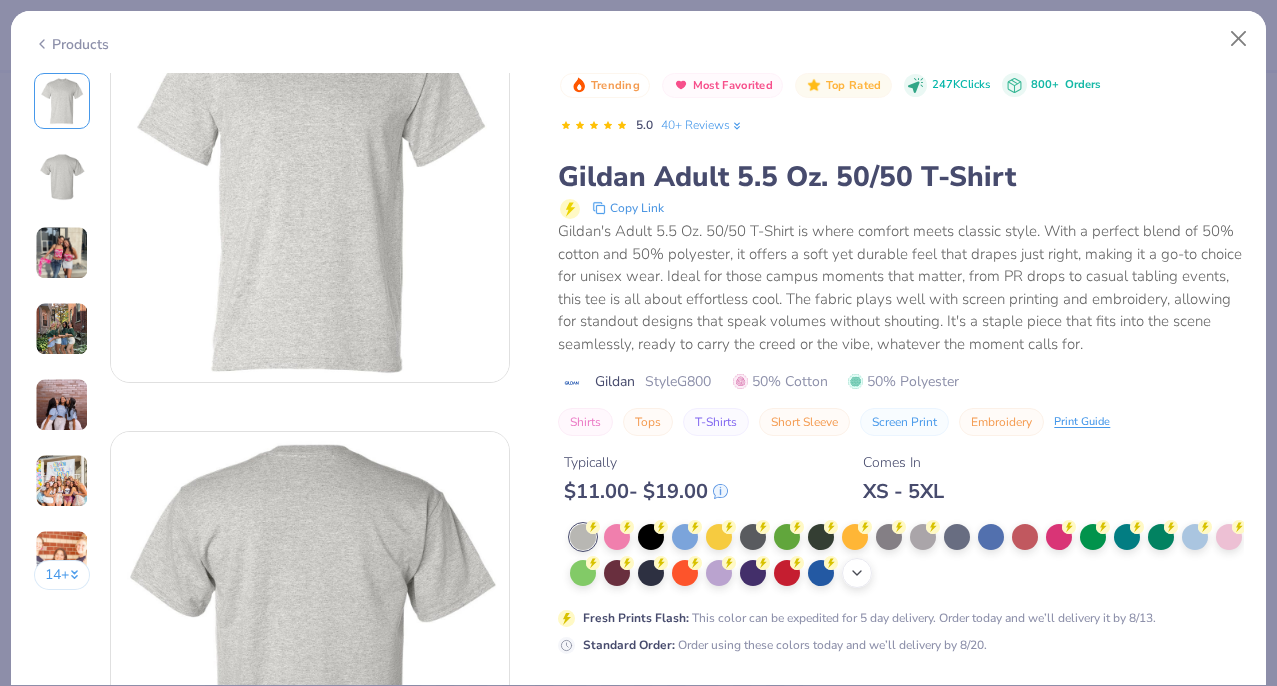 click on "+ 13" at bounding box center [857, 573] 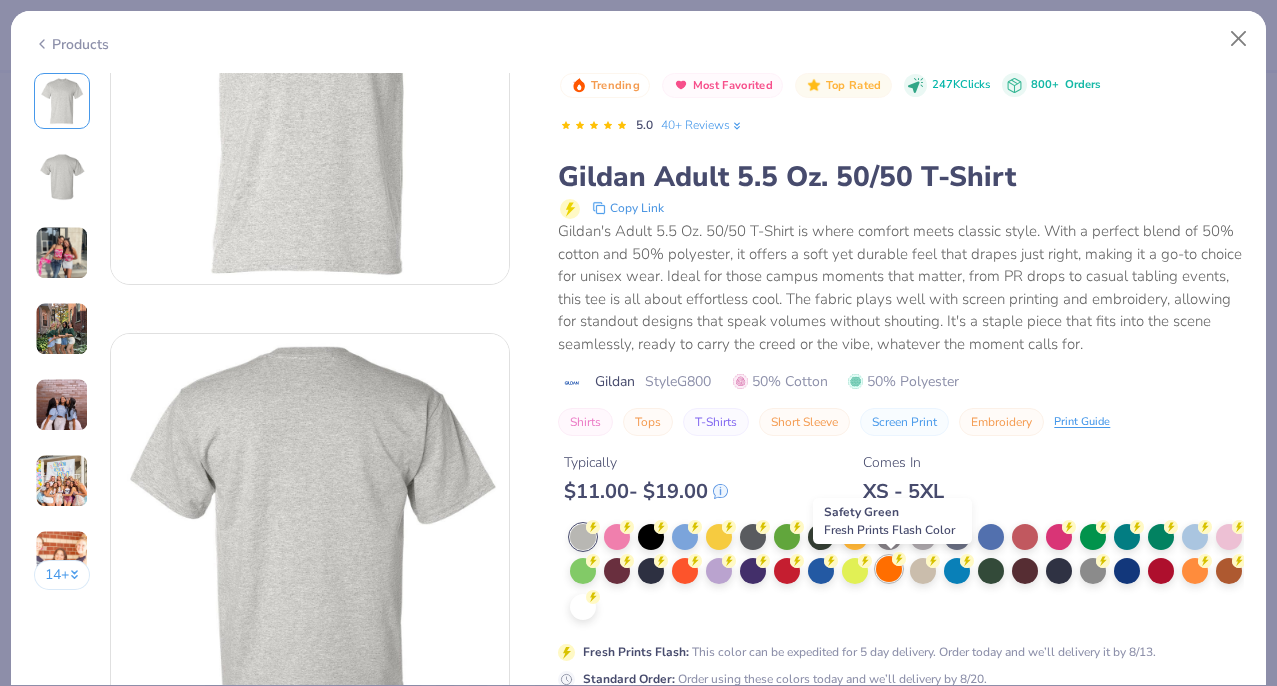 scroll, scrollTop: 191, scrollLeft: 0, axis: vertical 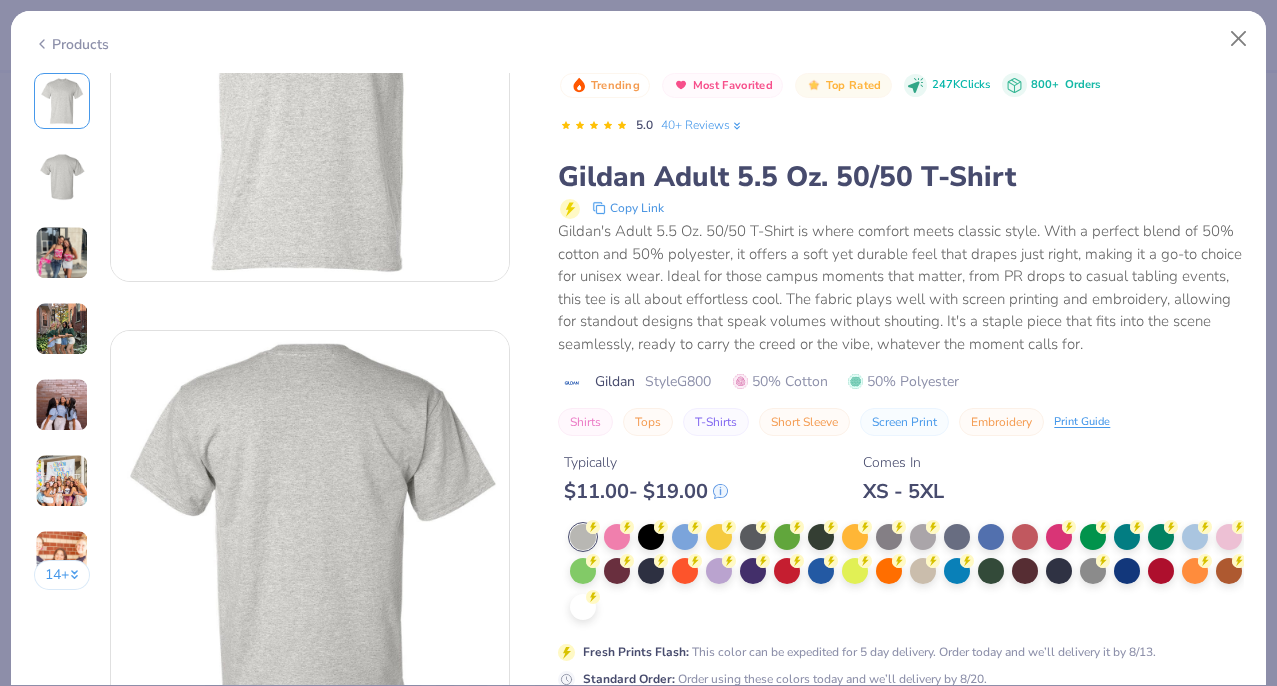 click at bounding box center [923, 571] 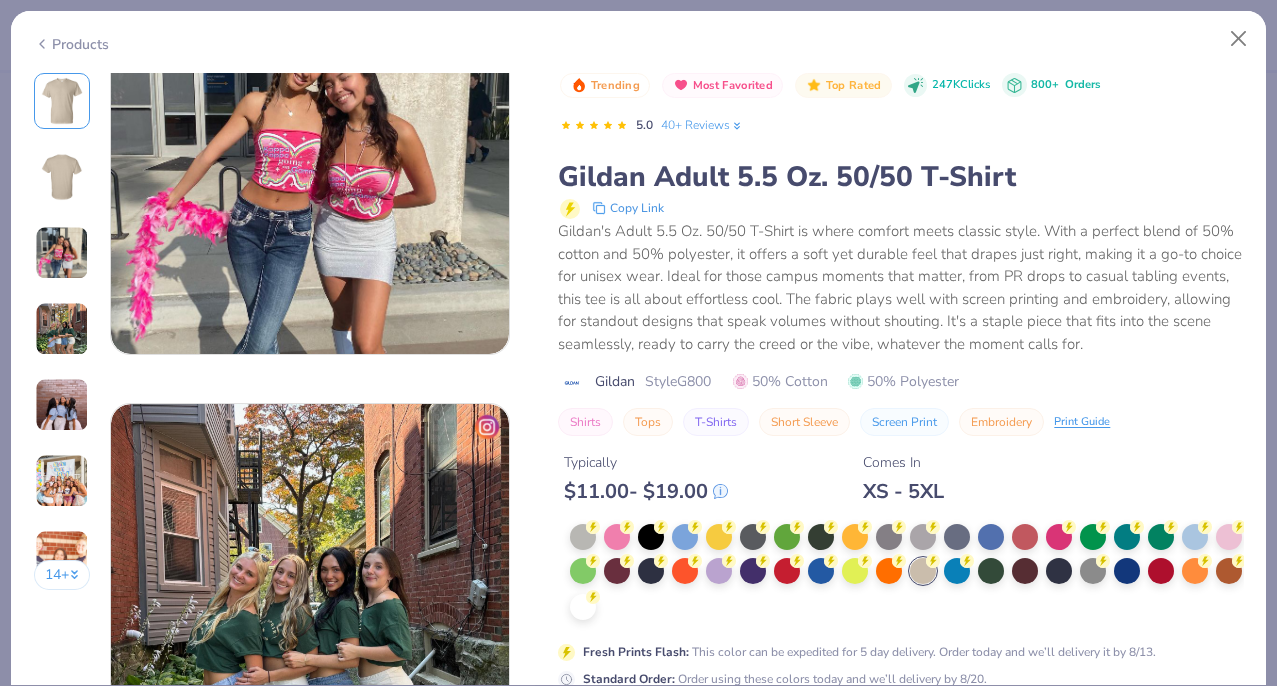 scroll, scrollTop: 2618, scrollLeft: 0, axis: vertical 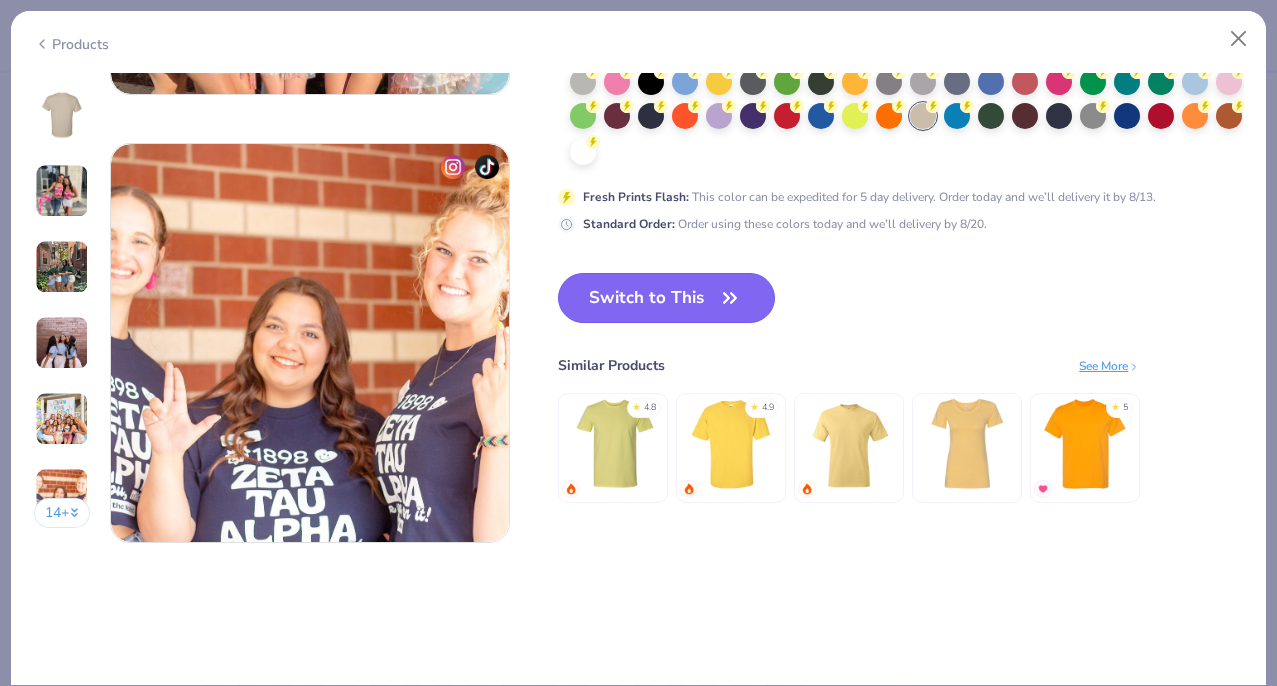 click on "Switch to This" at bounding box center (666, 298) 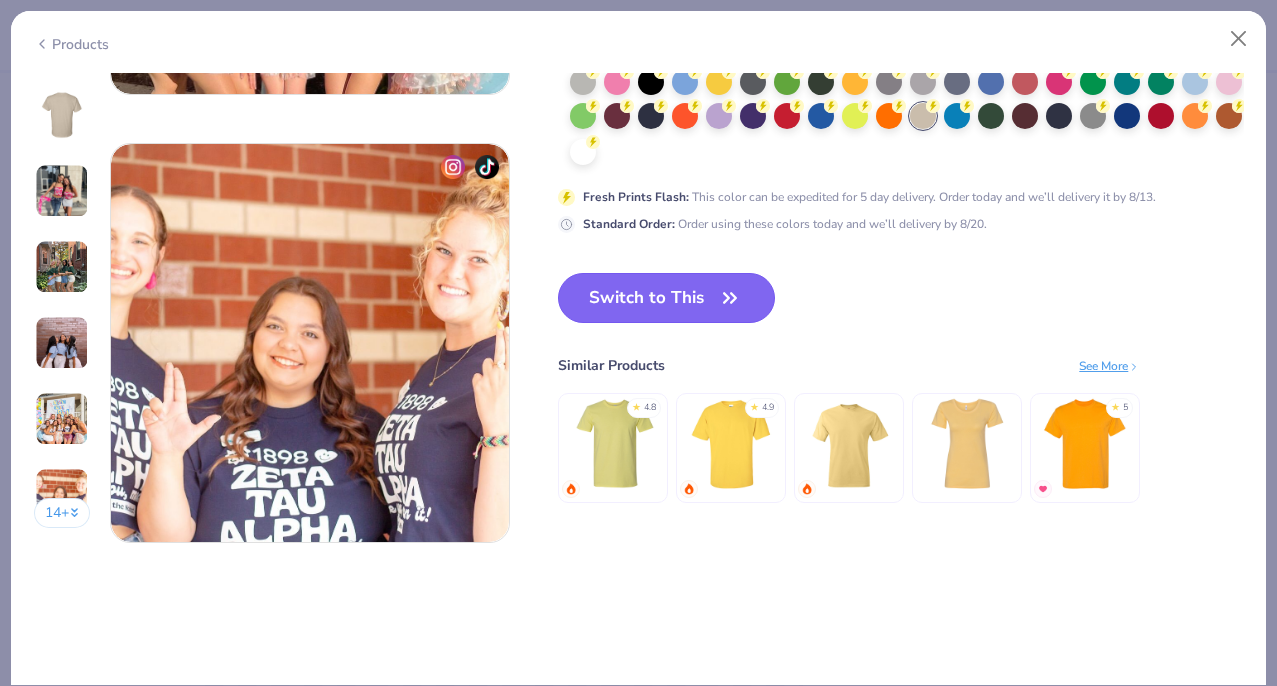 click on "Switch to This" at bounding box center [666, 298] 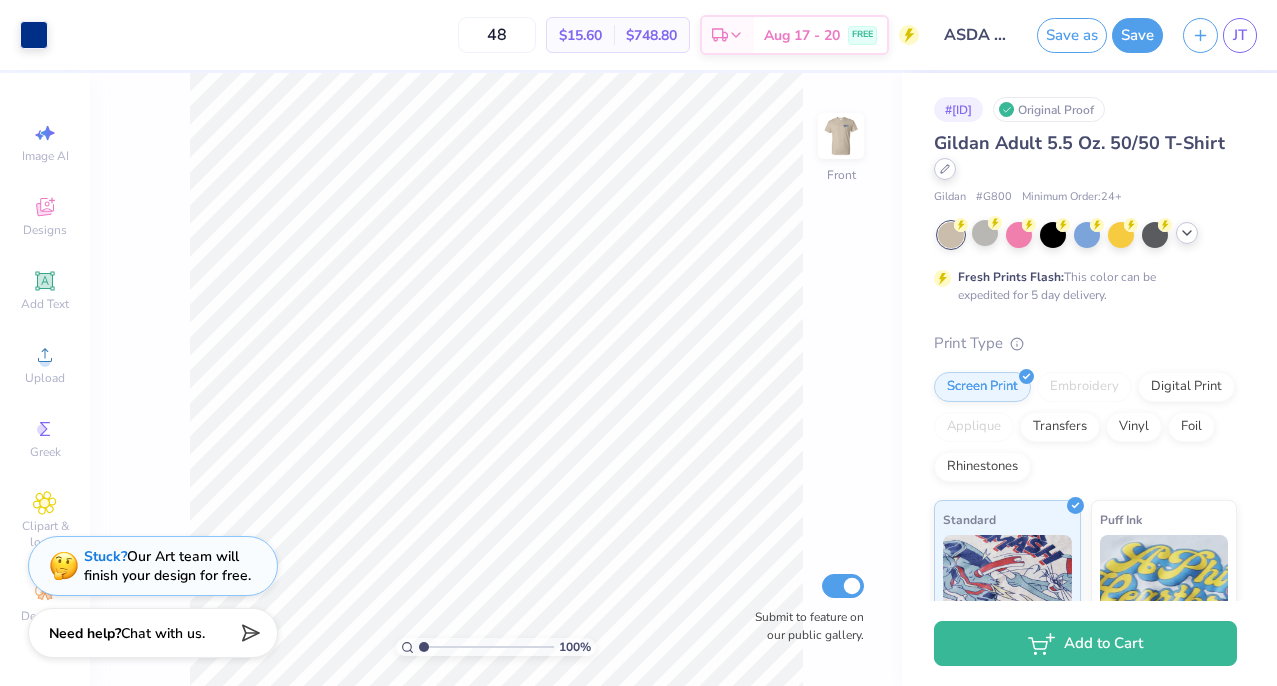 click 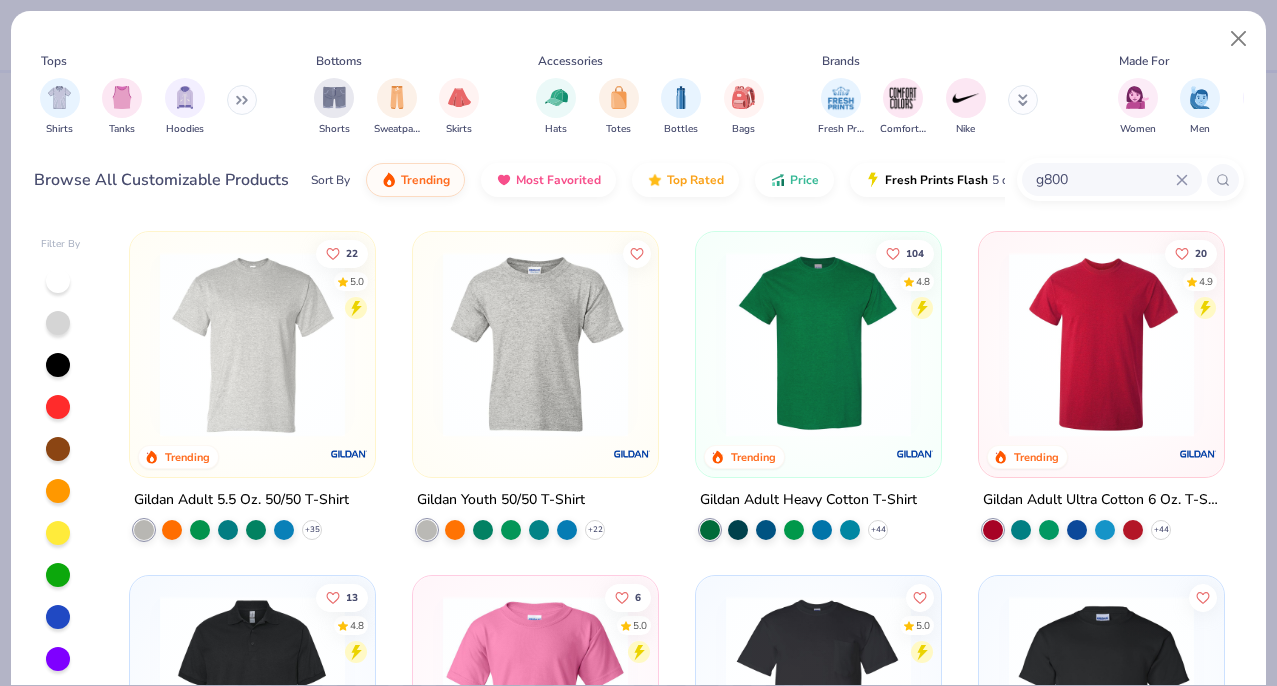 click on "g800" at bounding box center (1105, 179) 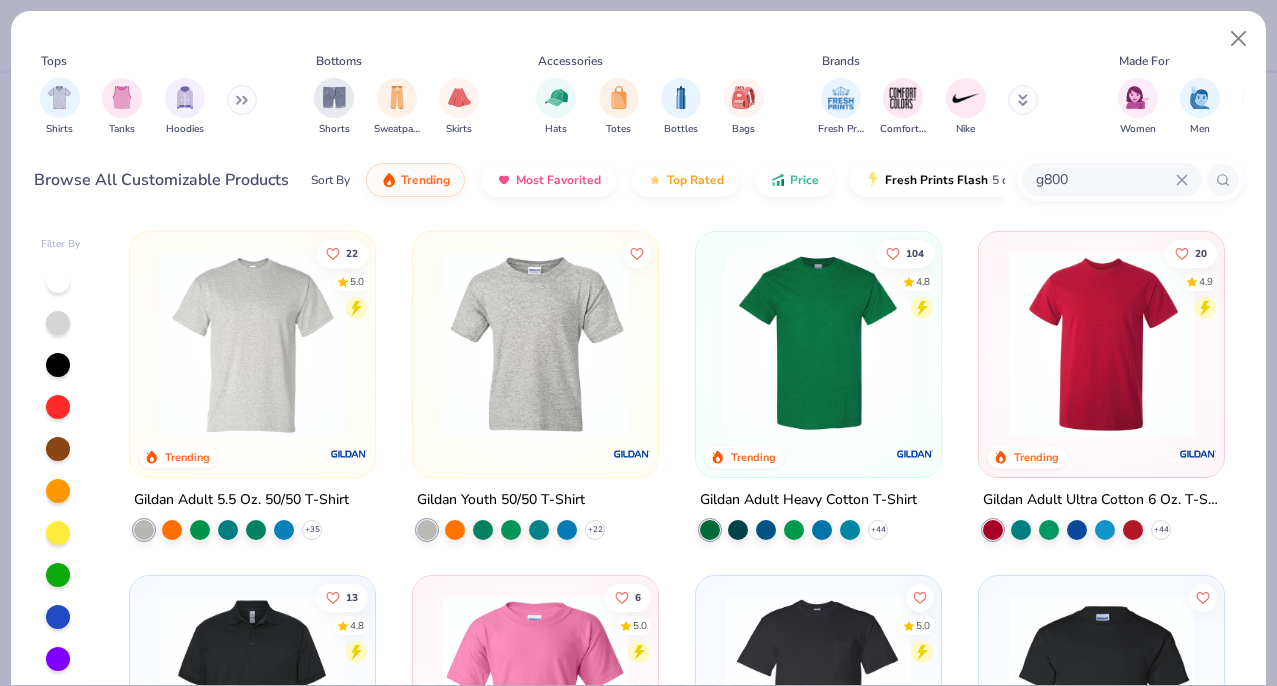click on "g800" at bounding box center (1105, 179) 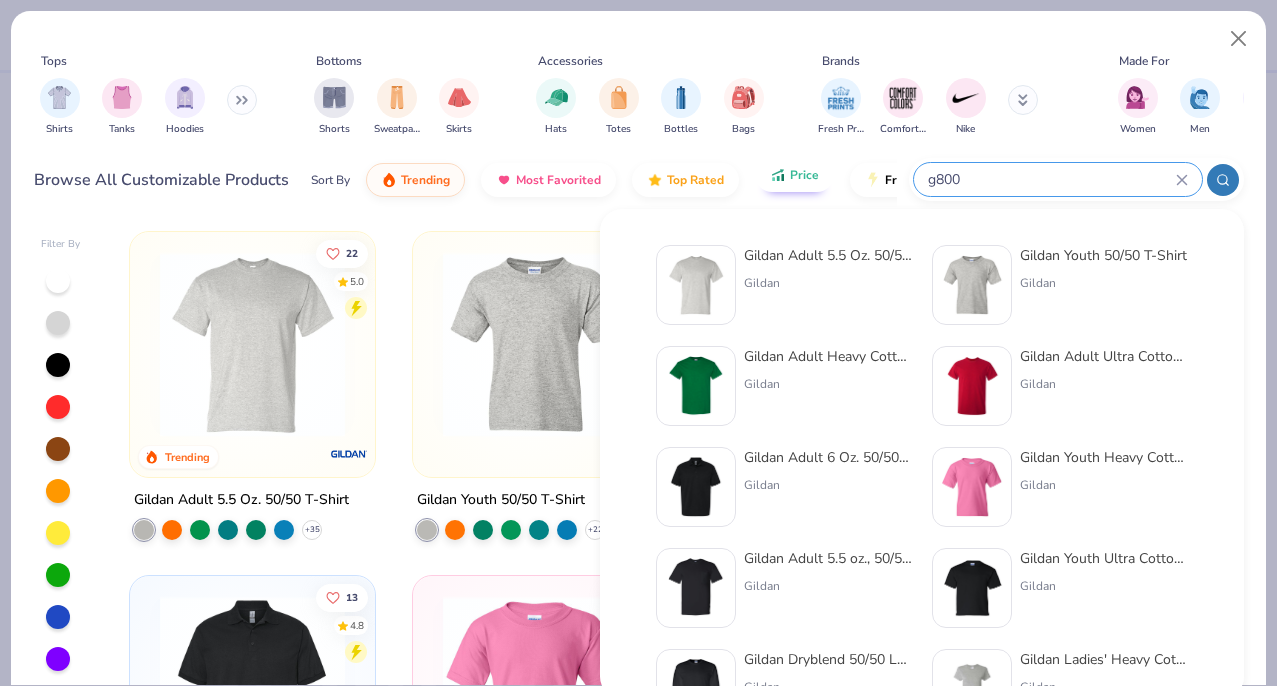 drag, startPoint x: 1028, startPoint y: 173, endPoint x: 802, endPoint y: 173, distance: 226 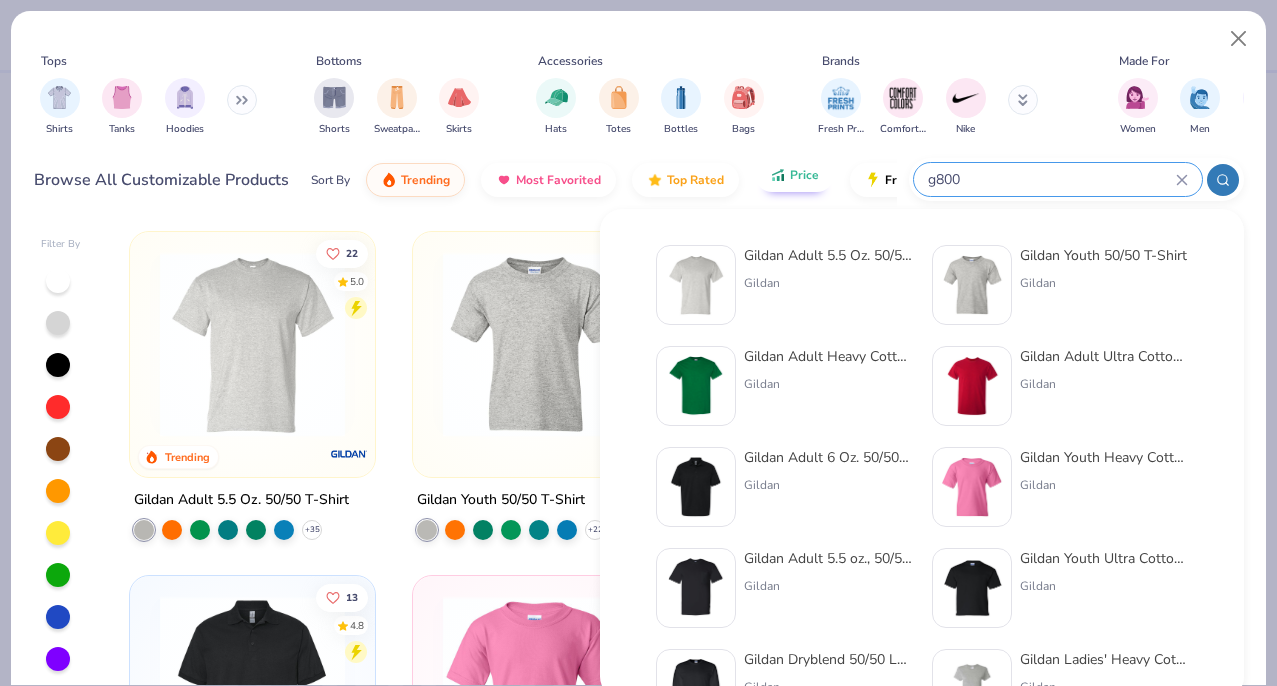 click on "Browse All Customizable Products Sort By Trending Most Favorited Top Rated Price Fresh Prints Flash [NUMBER] day delivery G[NUMBER]" at bounding box center [639, 180] 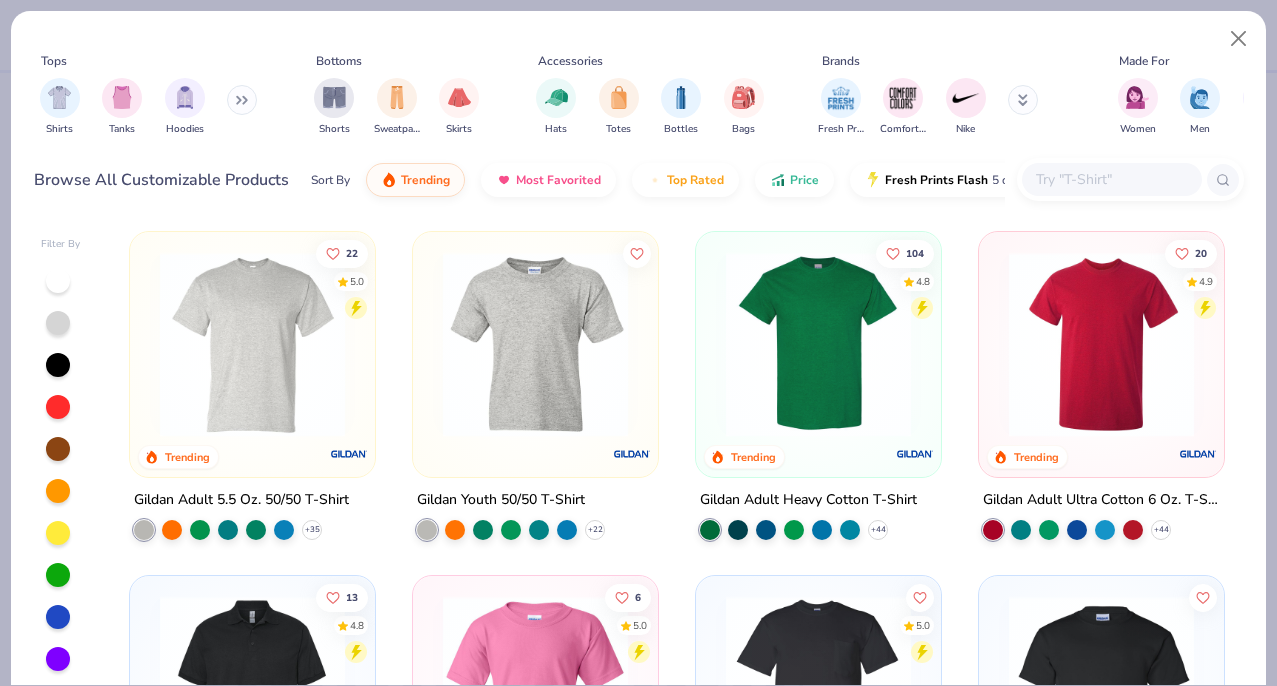 click at bounding box center [1111, 179] 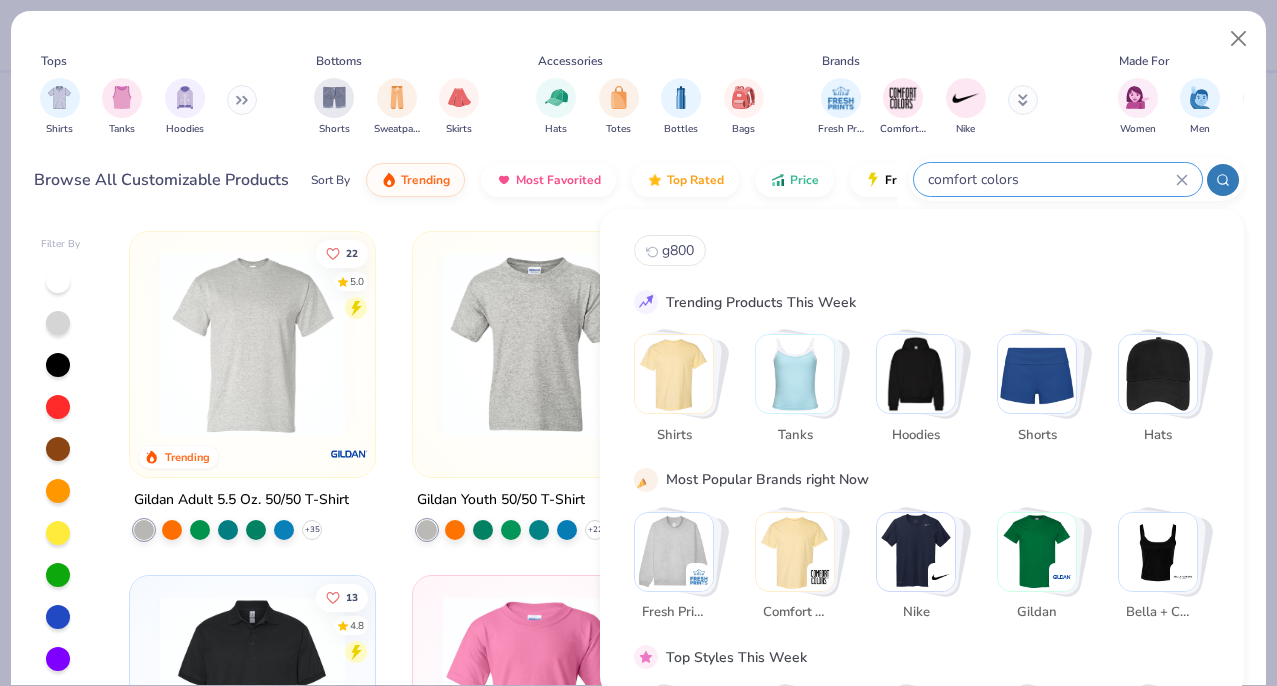 type on "comfort colors" 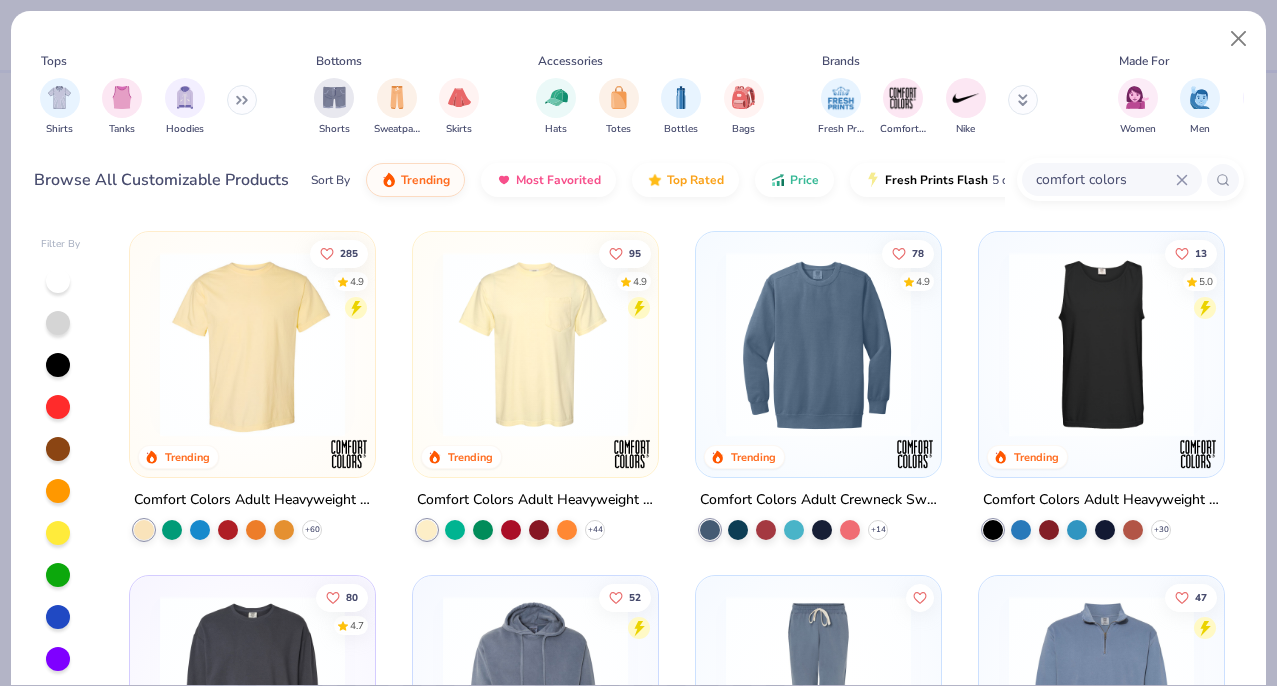 click at bounding box center [252, 344] 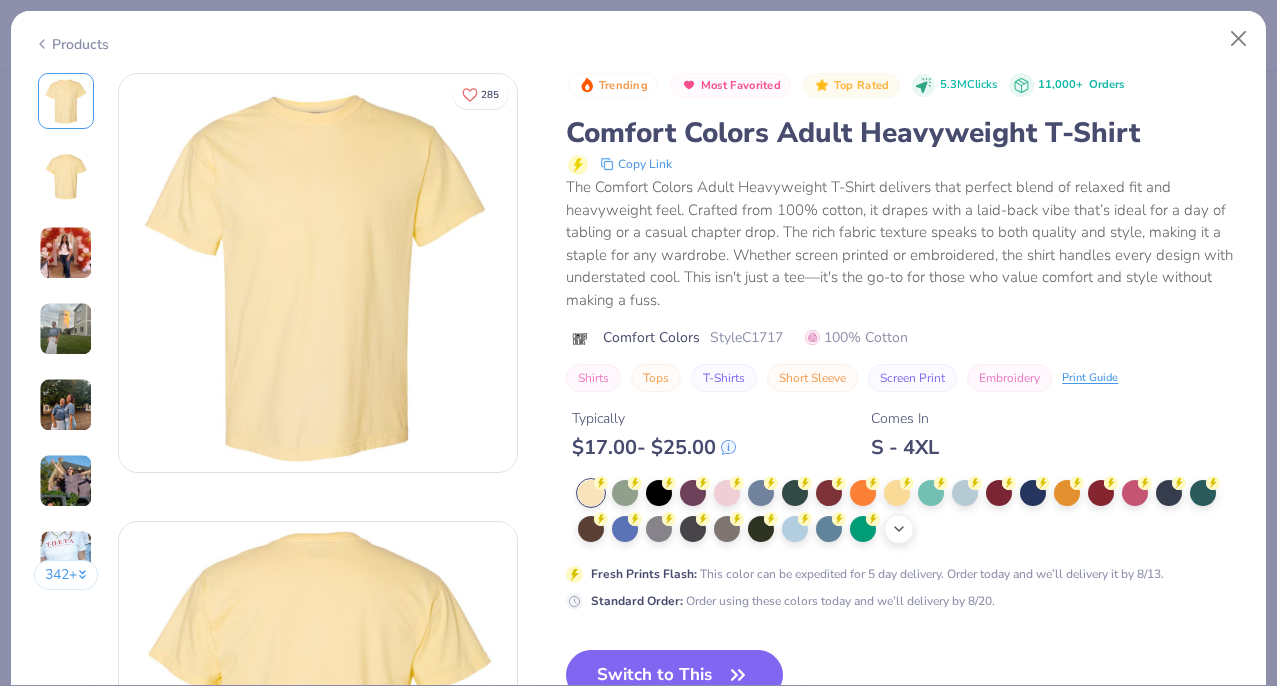 click 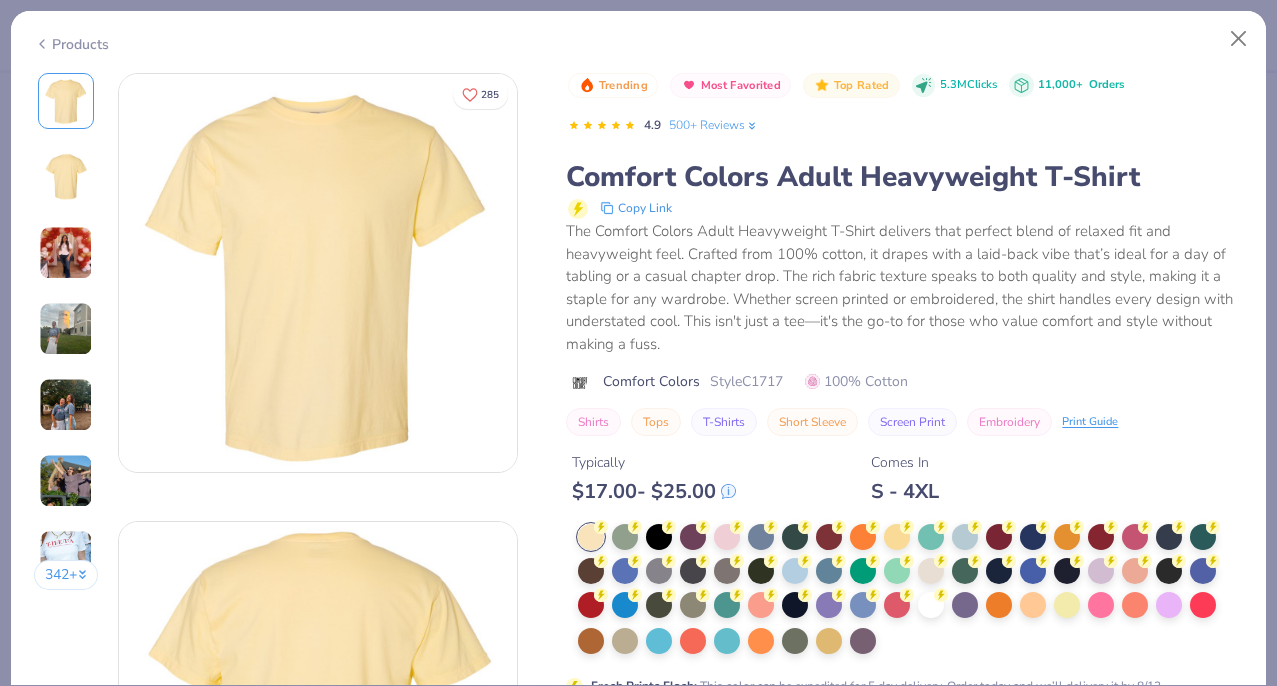 click at bounding box center (625, 641) 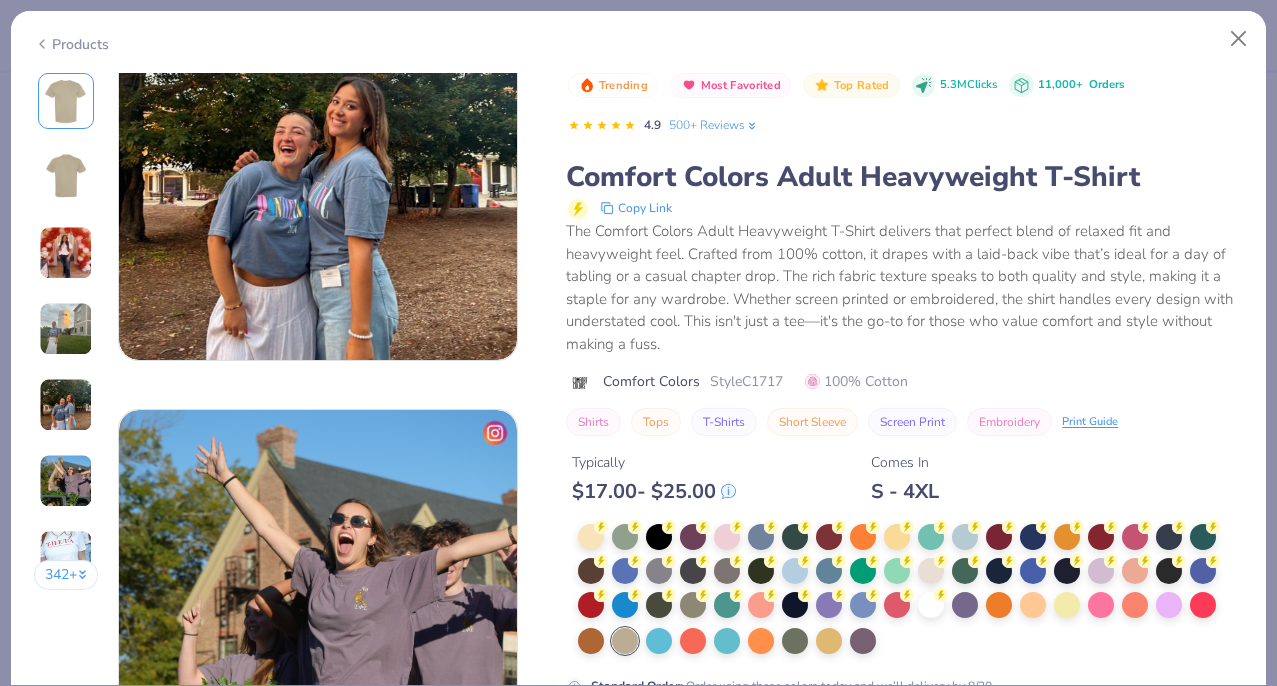 scroll, scrollTop: 2625, scrollLeft: 0, axis: vertical 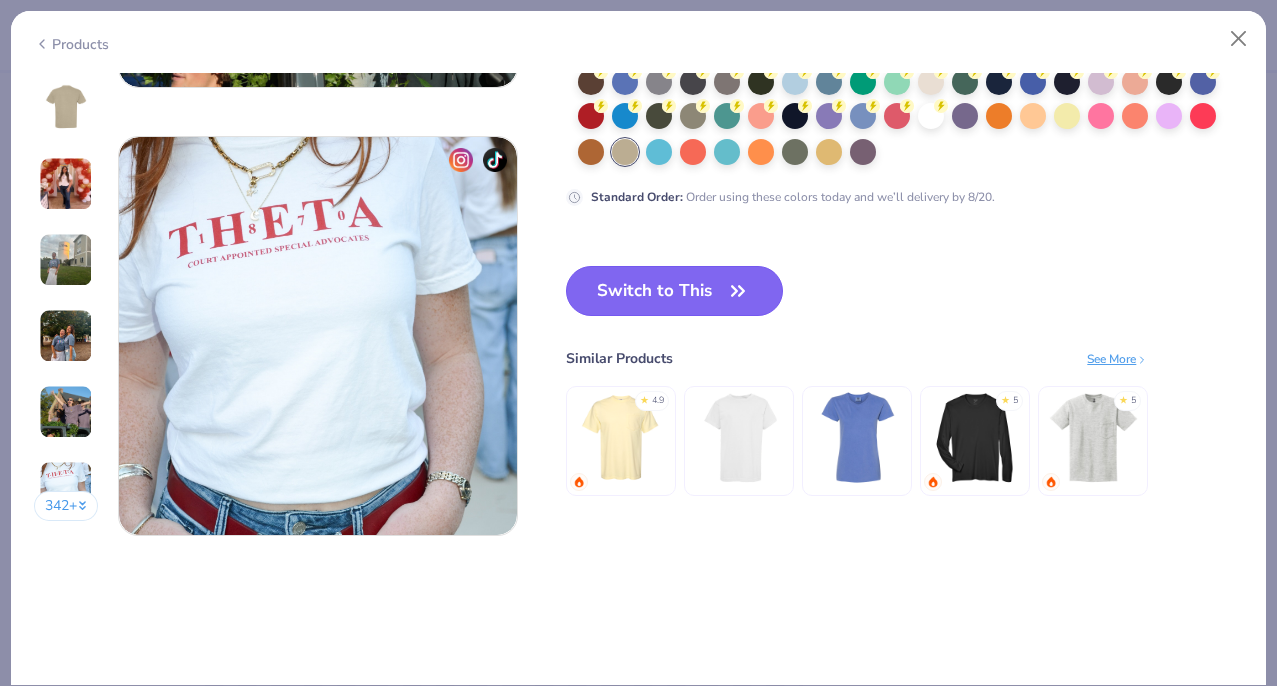 click on "Switch to This" at bounding box center (674, 291) 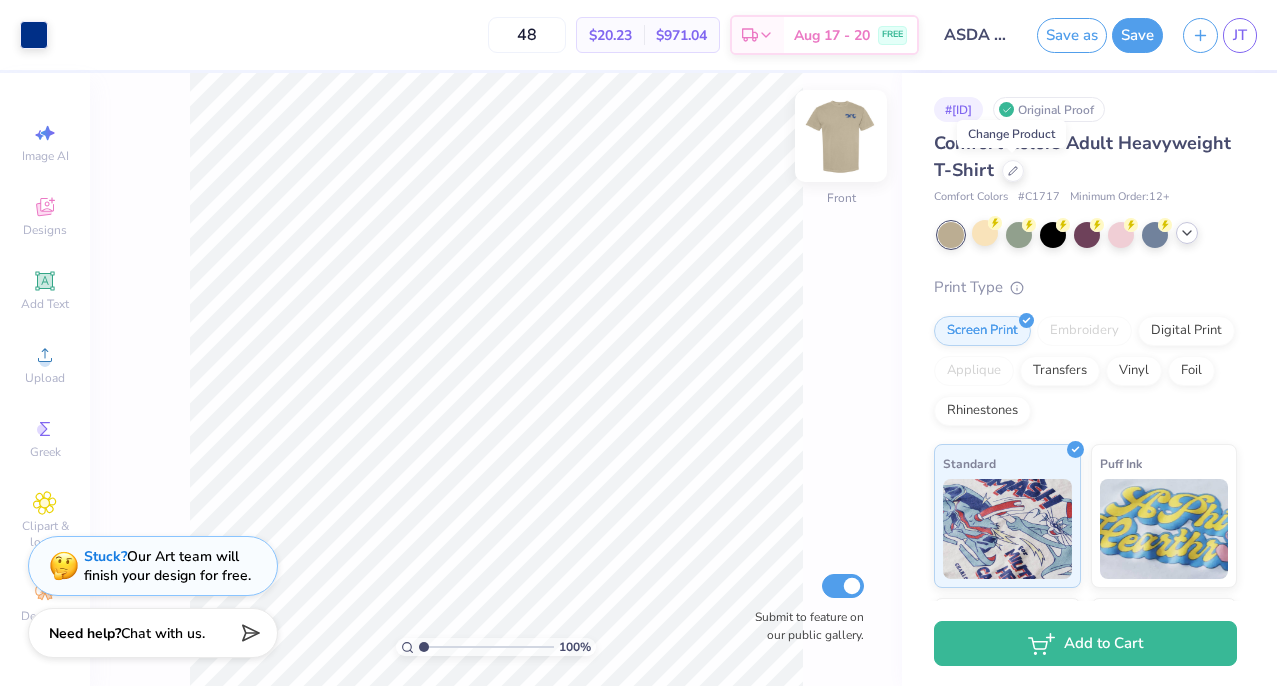 click at bounding box center (841, 136) 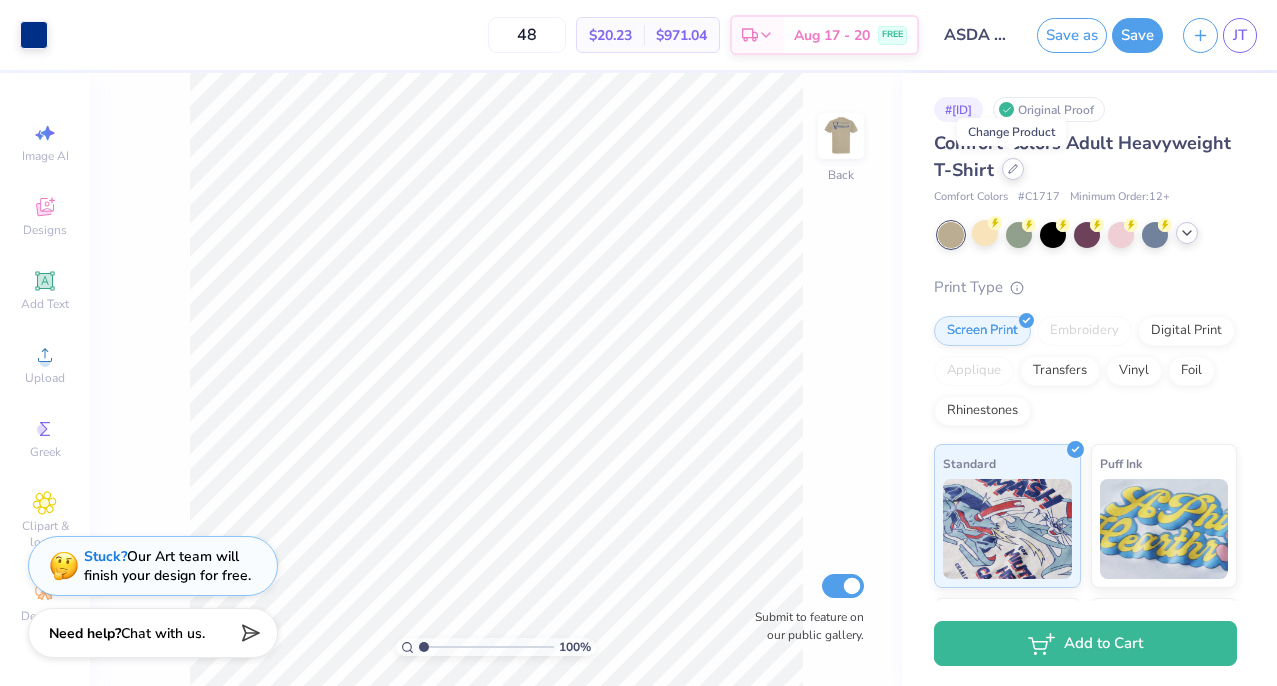 click at bounding box center (1013, 169) 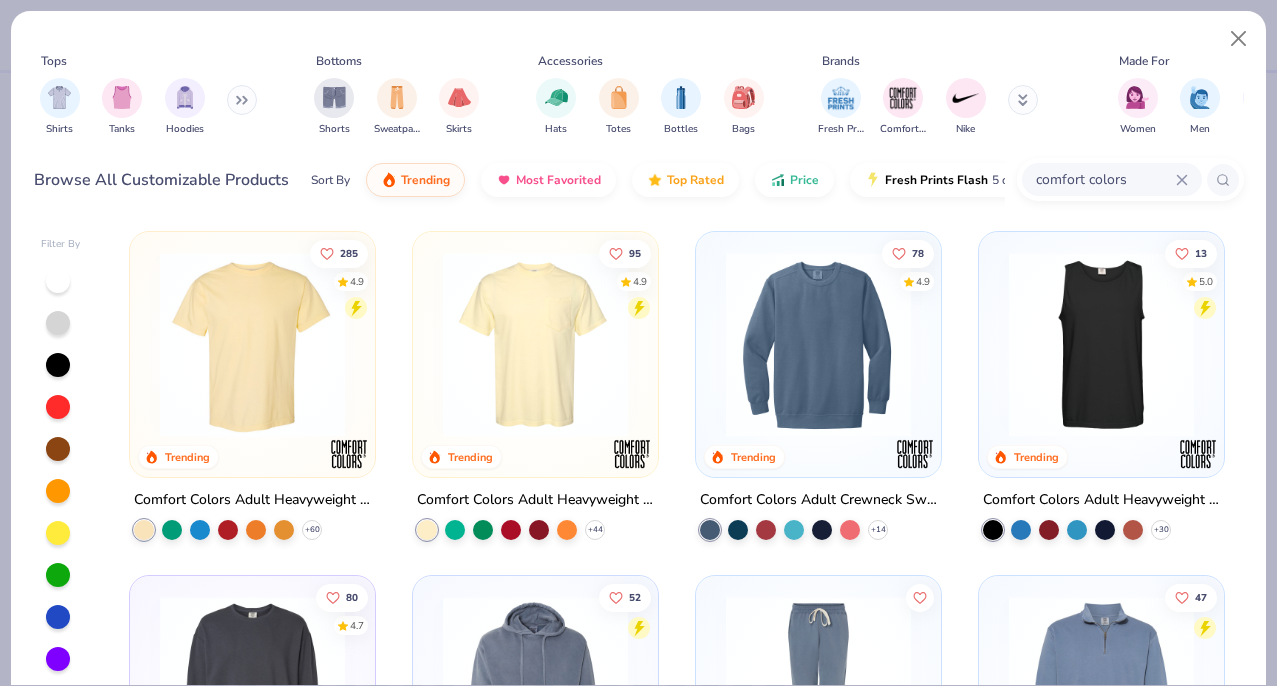 click on "Tops Shirts Tanks Hoodies Bottoms Shorts Sweatpants Skirts Accessories Hats Totes Bottles Bags Brands Fresh Prints [BRAND] [BRAND] Made For Women Men Unisex Fits Cropped Slim Regular Oversized Styles Classic Sportswear Athleisure Minimums [NUMBER]-[NUMBER] [NUMBER]-[NUMBER] [NUMBER]-[NUMBER] Print Types Guide Embroidery Screen Print Applique Browse All Customizable Products Sort By Trending Most Favorited Top Rated Price Fresh Prints Flash [NUMBER] day delivery [BRAND]" at bounding box center (638, 113) 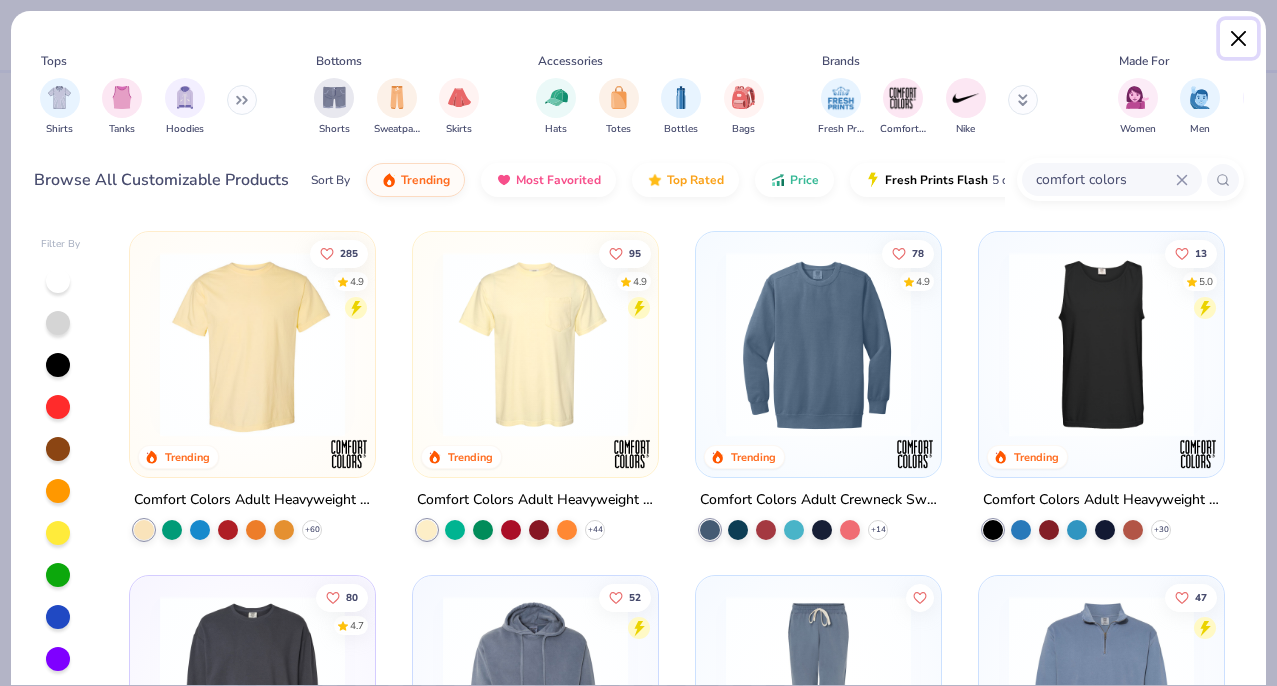 click at bounding box center [1239, 39] 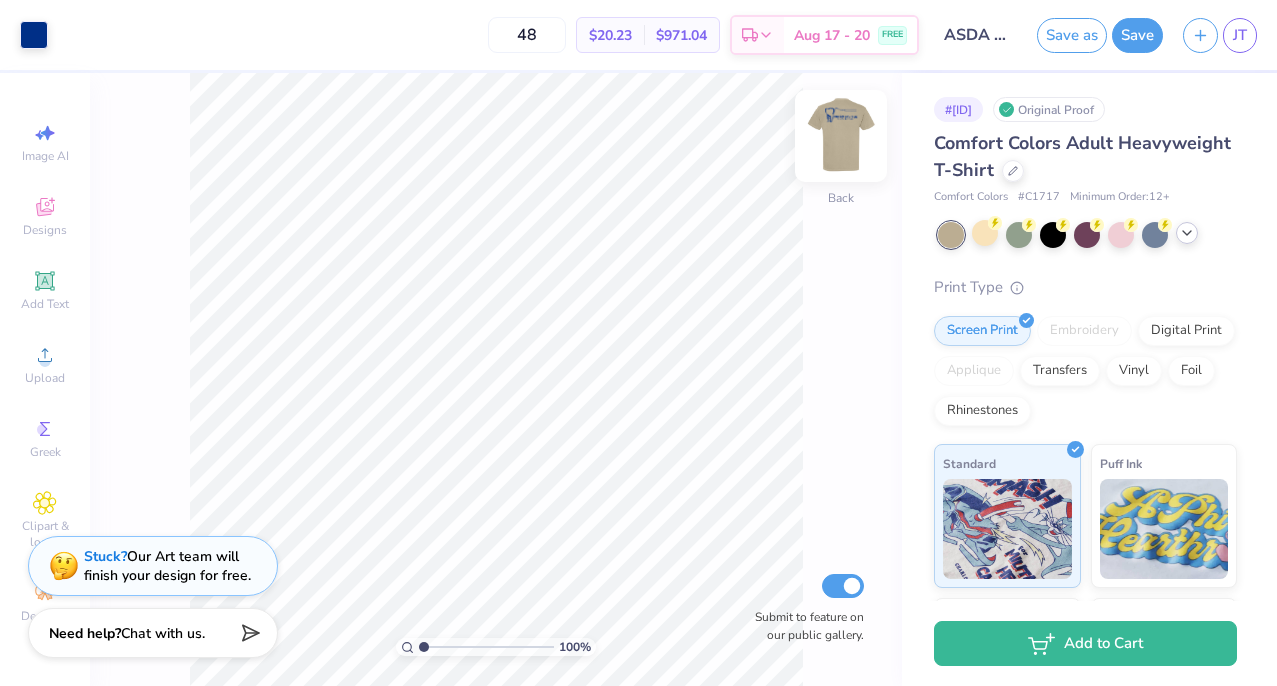 click at bounding box center (841, 136) 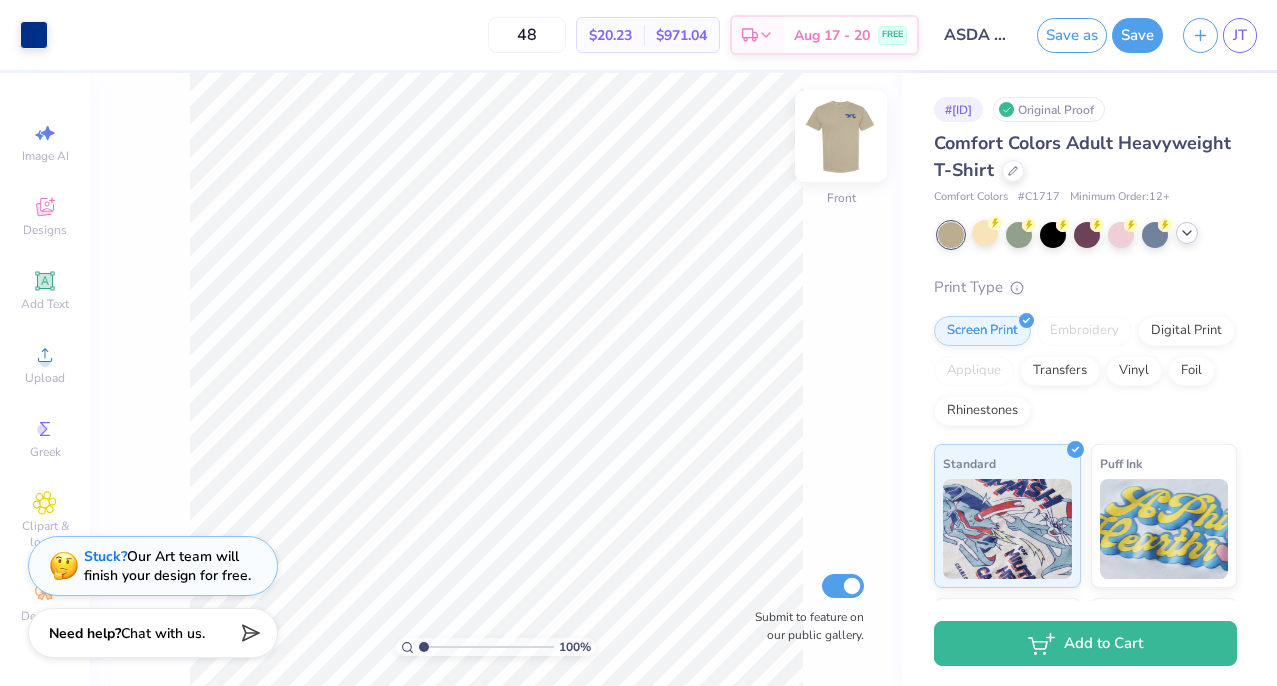 click at bounding box center (841, 136) 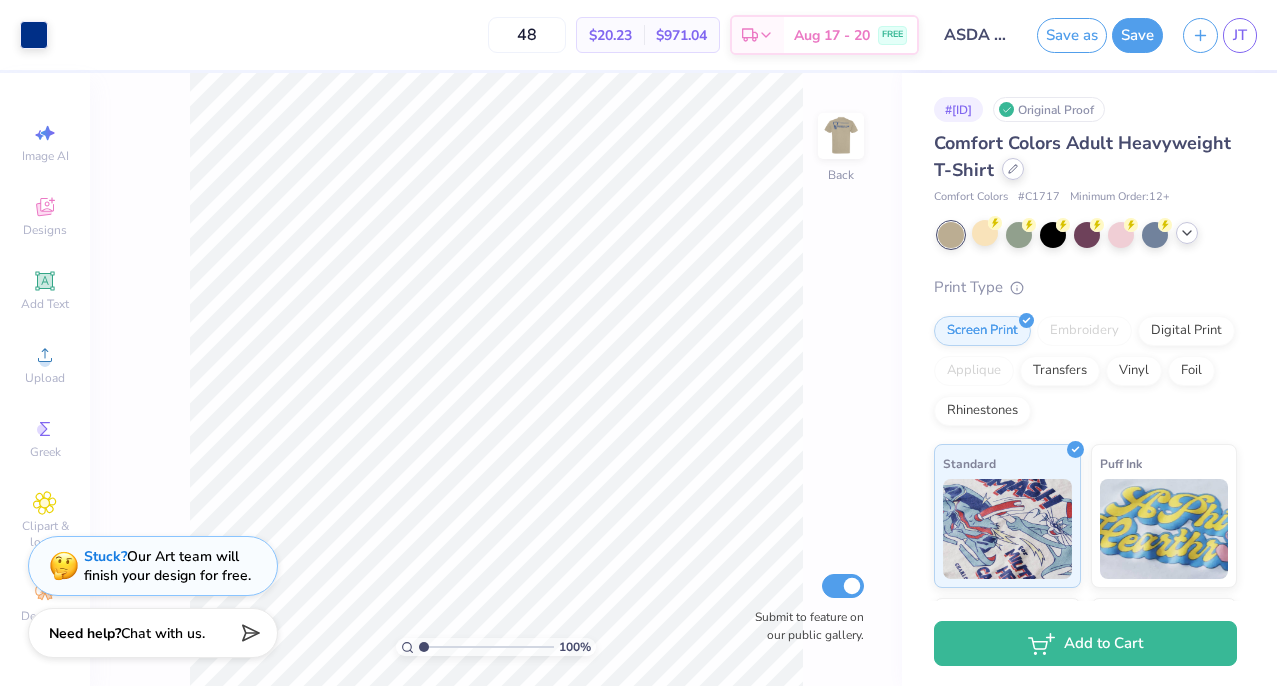 click 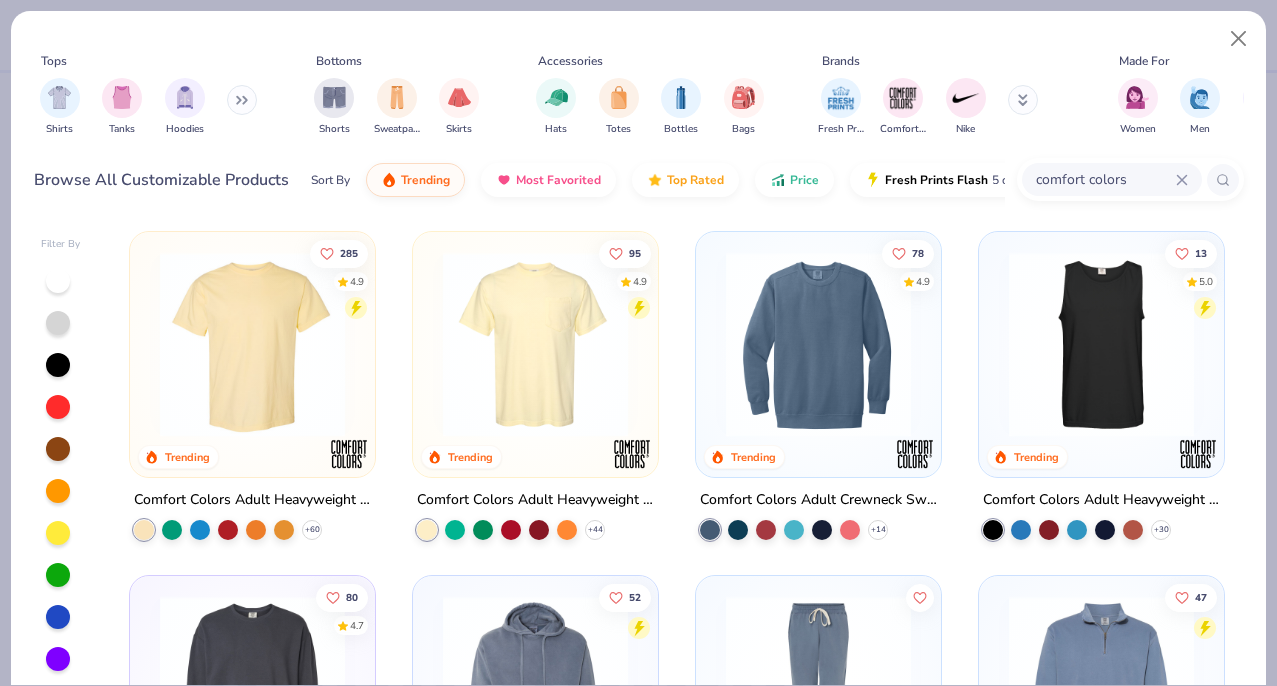 click 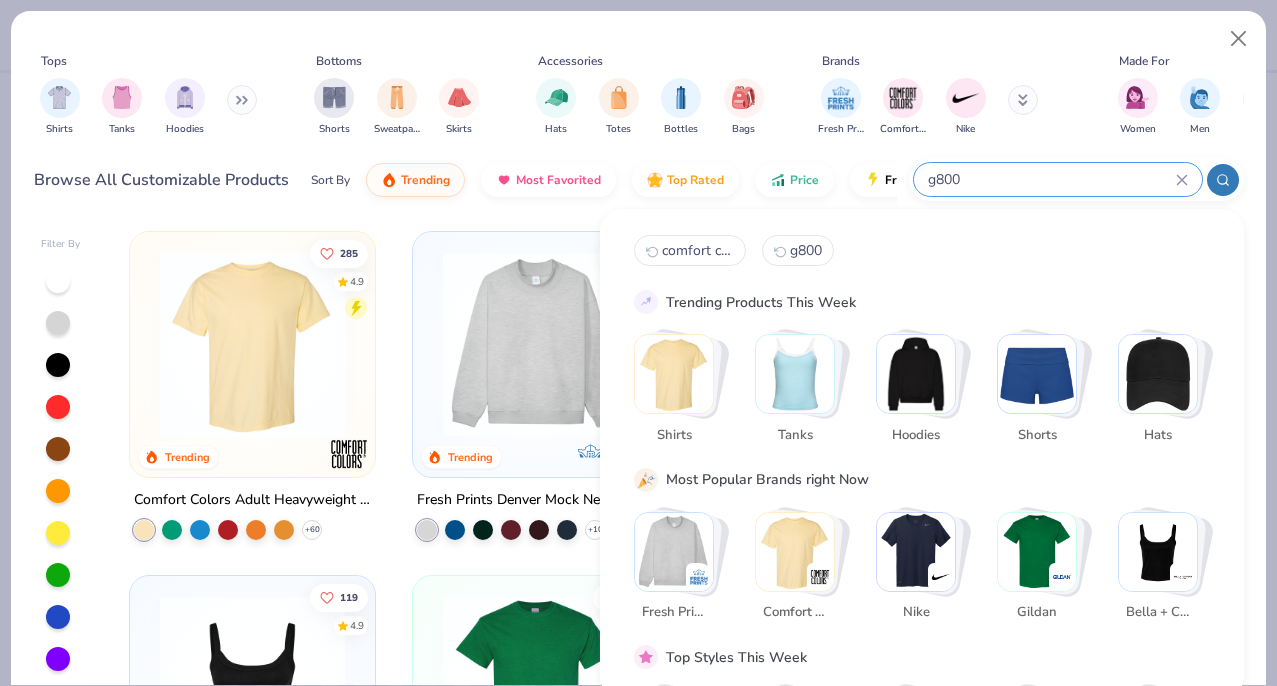 type on "g800" 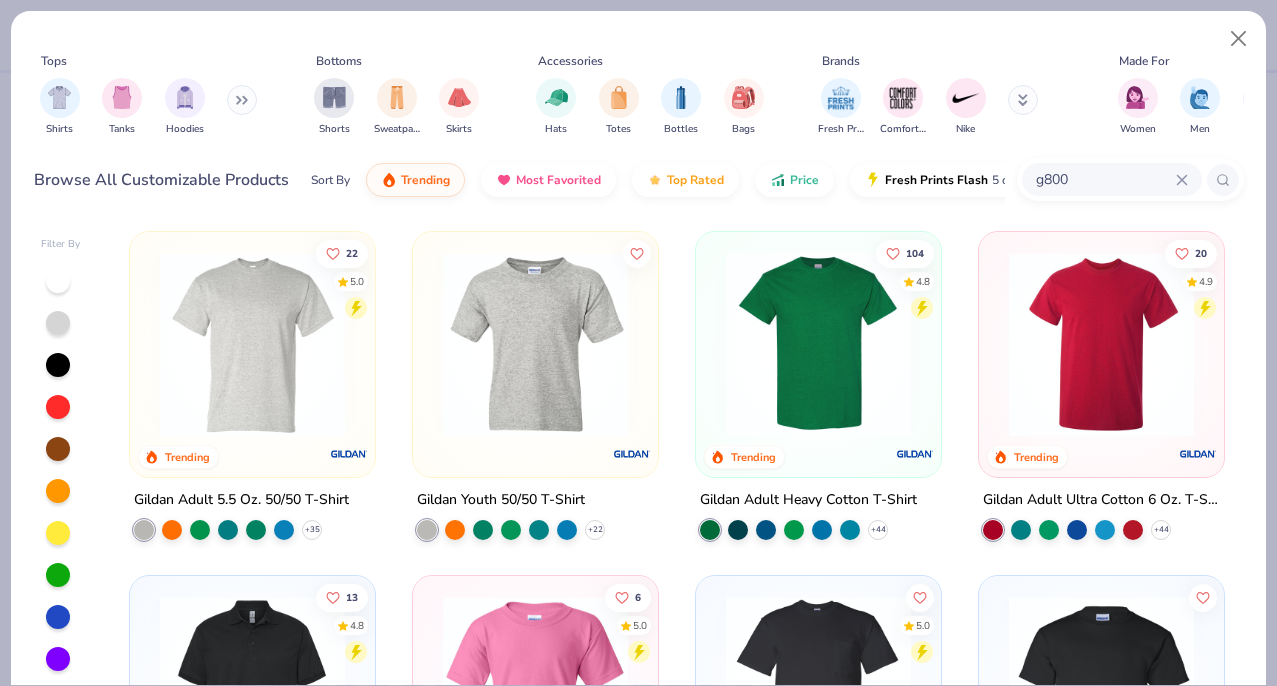 click at bounding box center (252, 344) 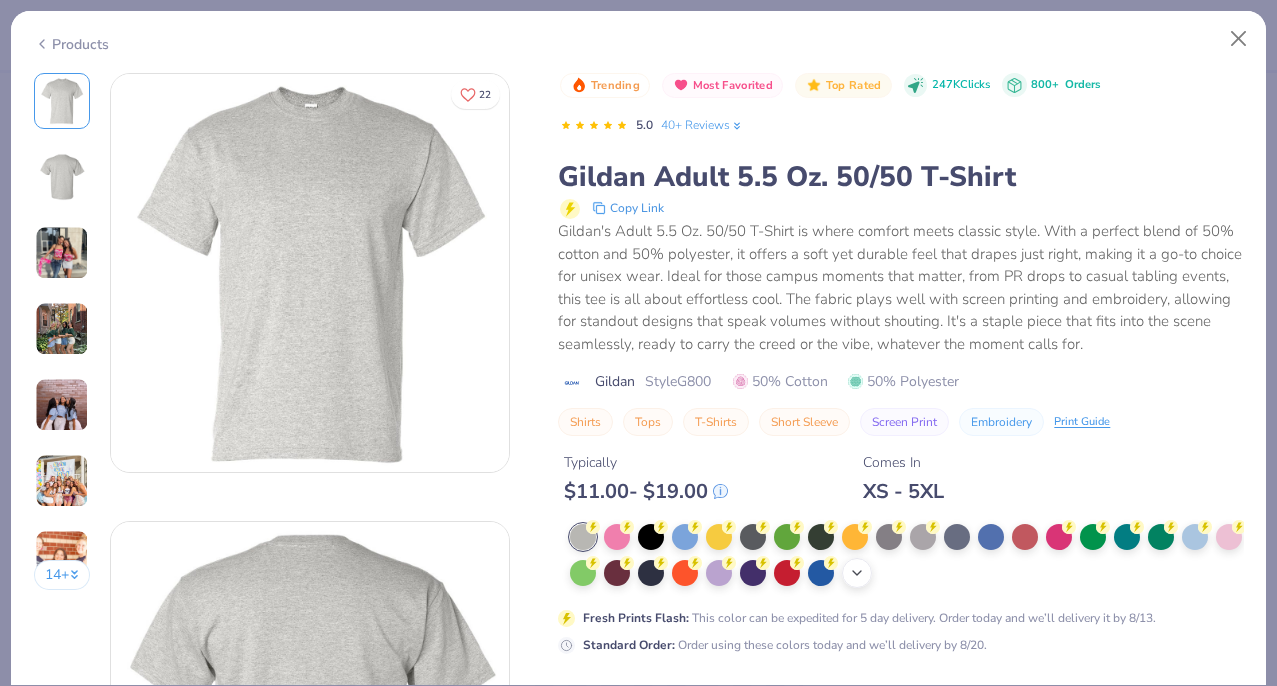 click on "+ 13" at bounding box center (857, 573) 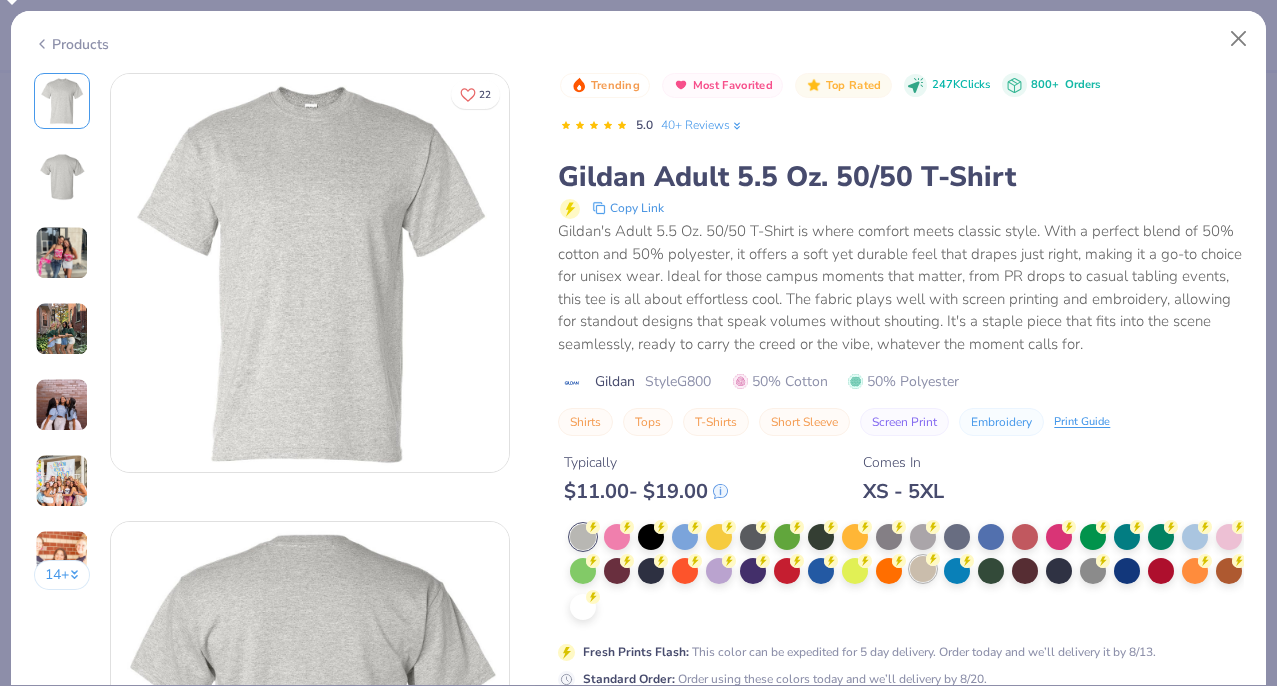 scroll, scrollTop: 71, scrollLeft: 0, axis: vertical 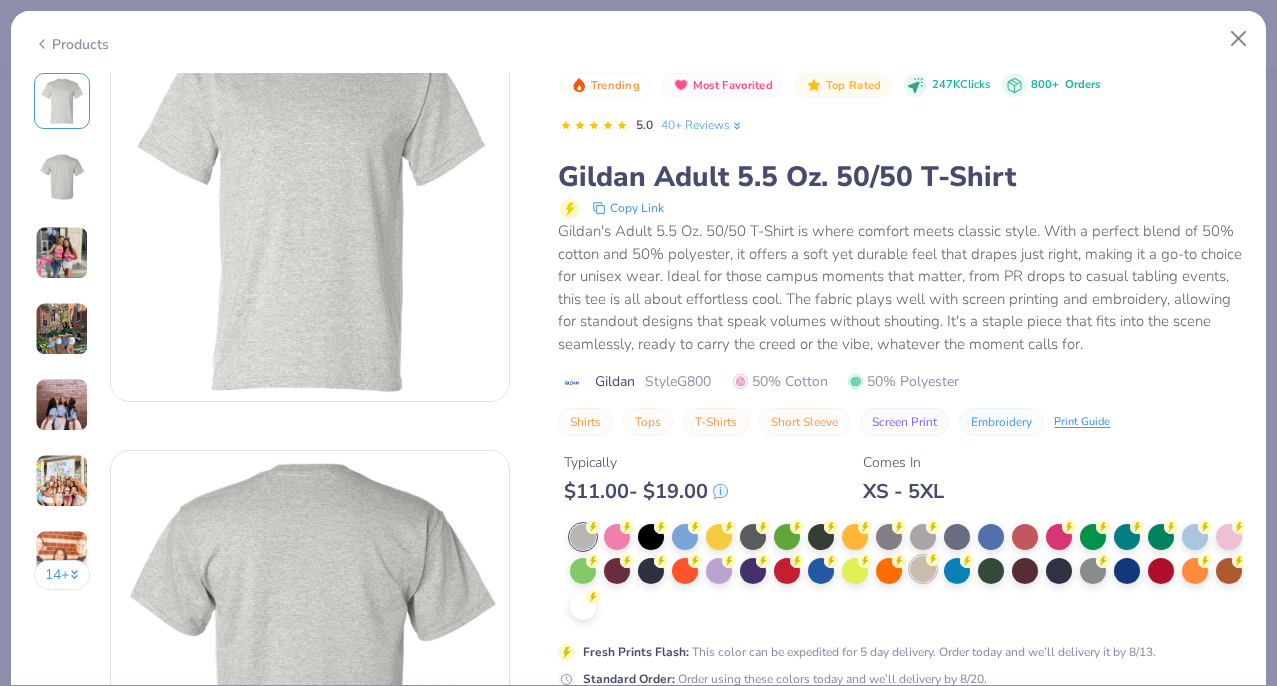 click at bounding box center [923, 569] 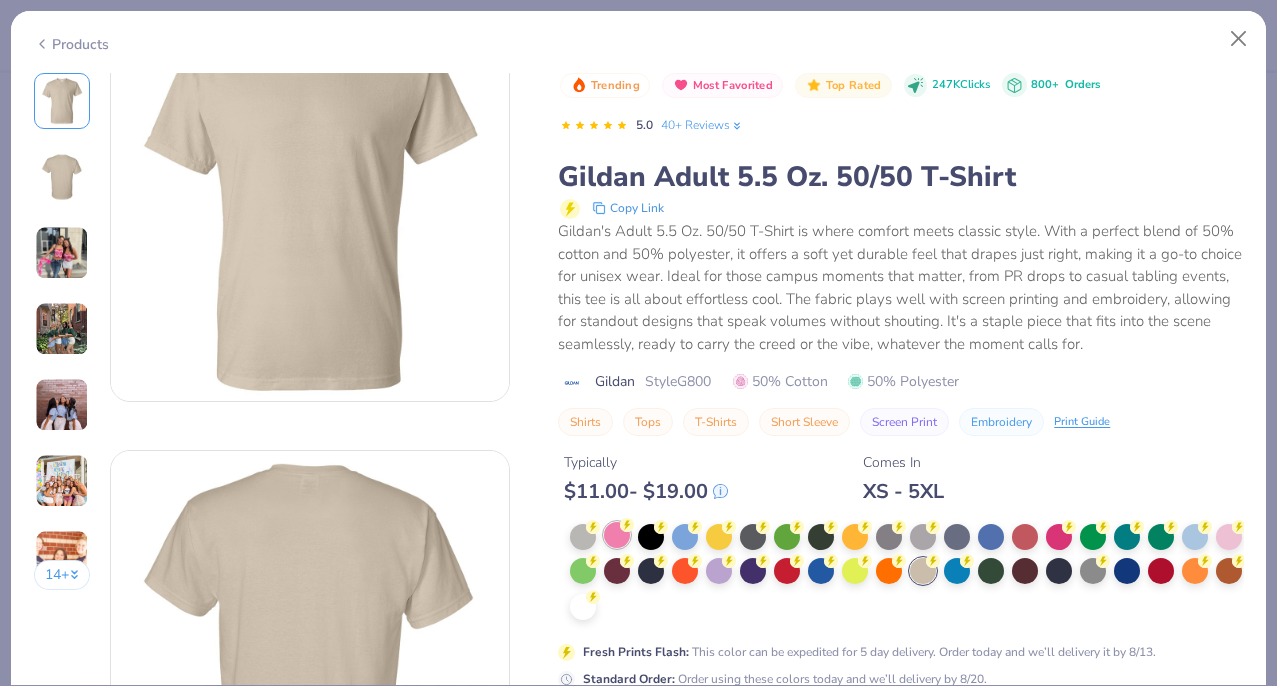 click at bounding box center (617, 535) 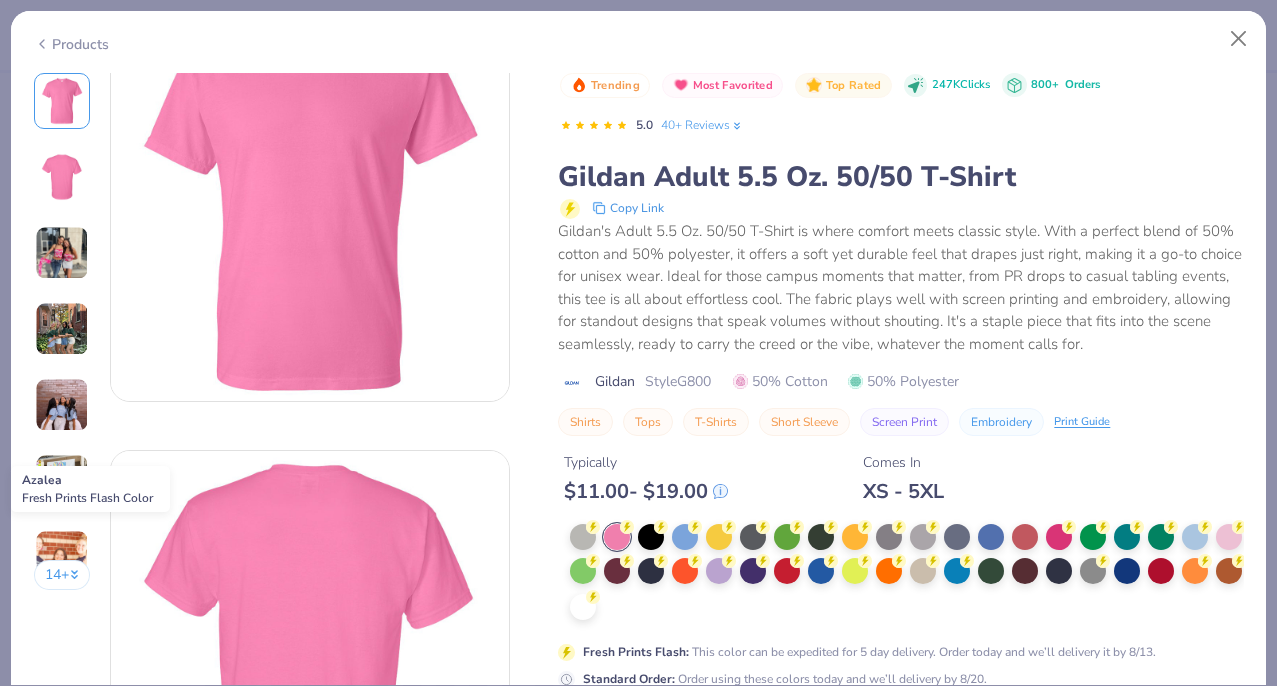 scroll, scrollTop: 104, scrollLeft: 0, axis: vertical 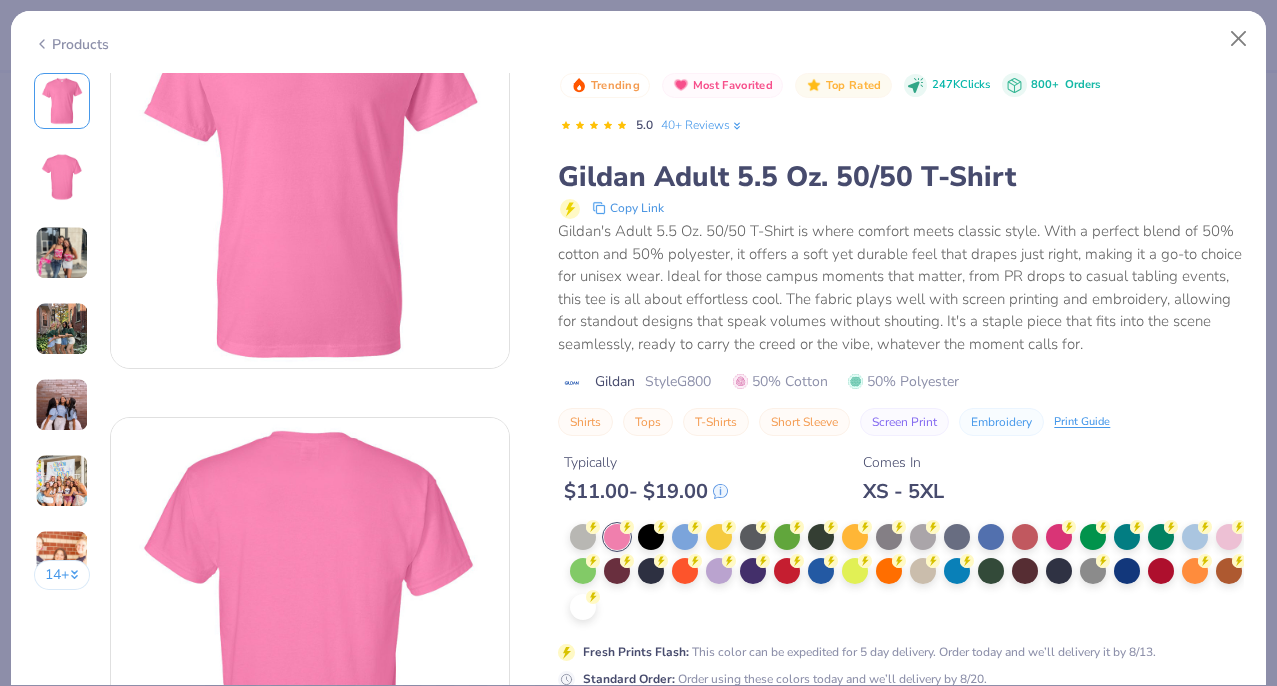 click at bounding box center (923, 571) 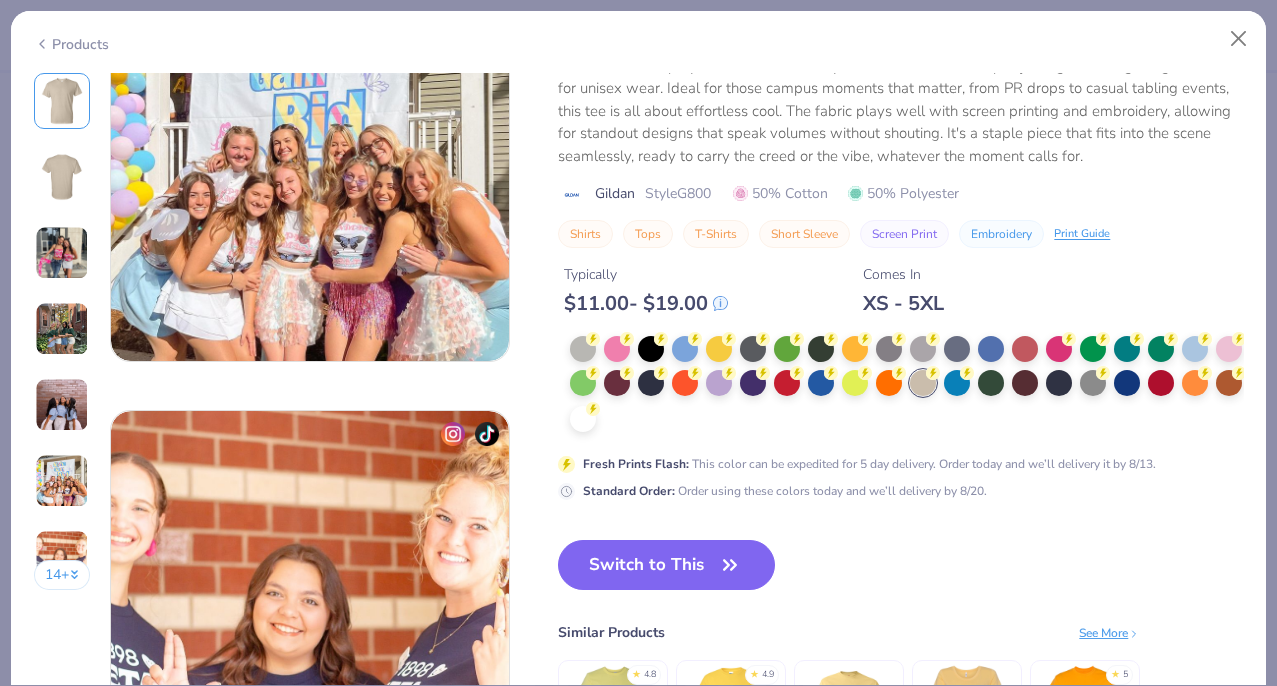 scroll, scrollTop: 2581, scrollLeft: 0, axis: vertical 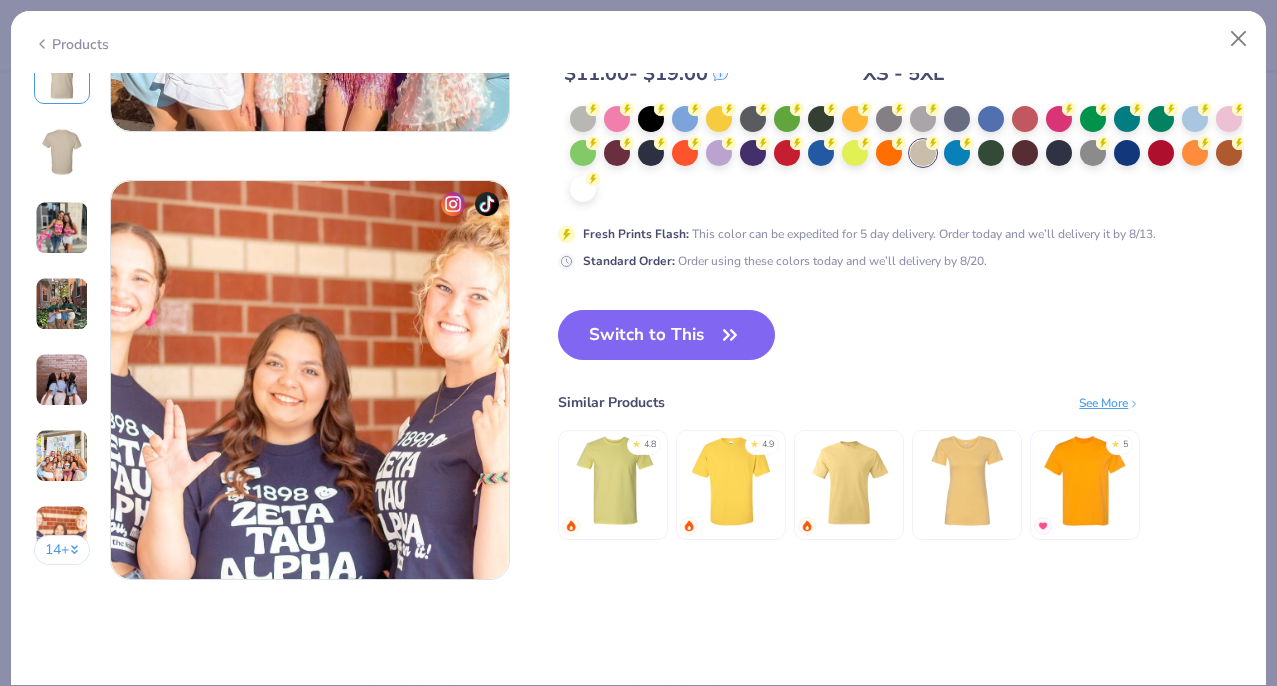 click on "Switch to This Similar Products See More ★ 4.8 ★ 4.9 ★ 5" at bounding box center [849, 445] 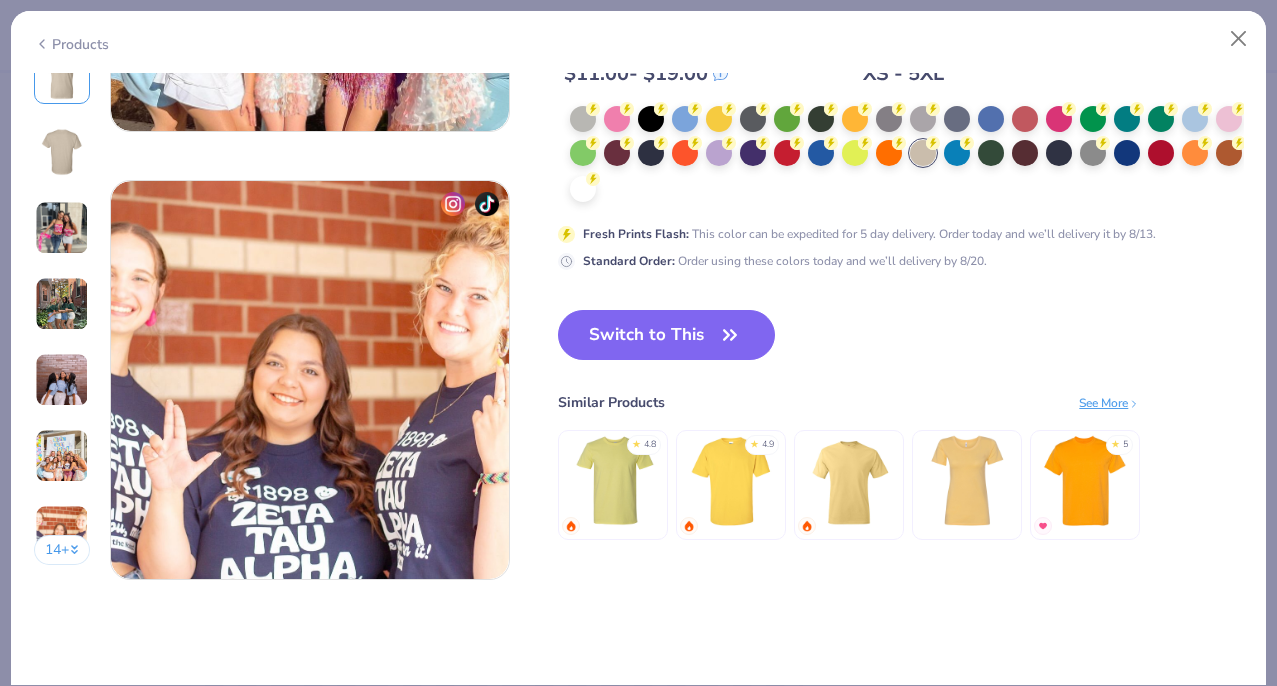 click on "Switch to This" at bounding box center (666, 335) 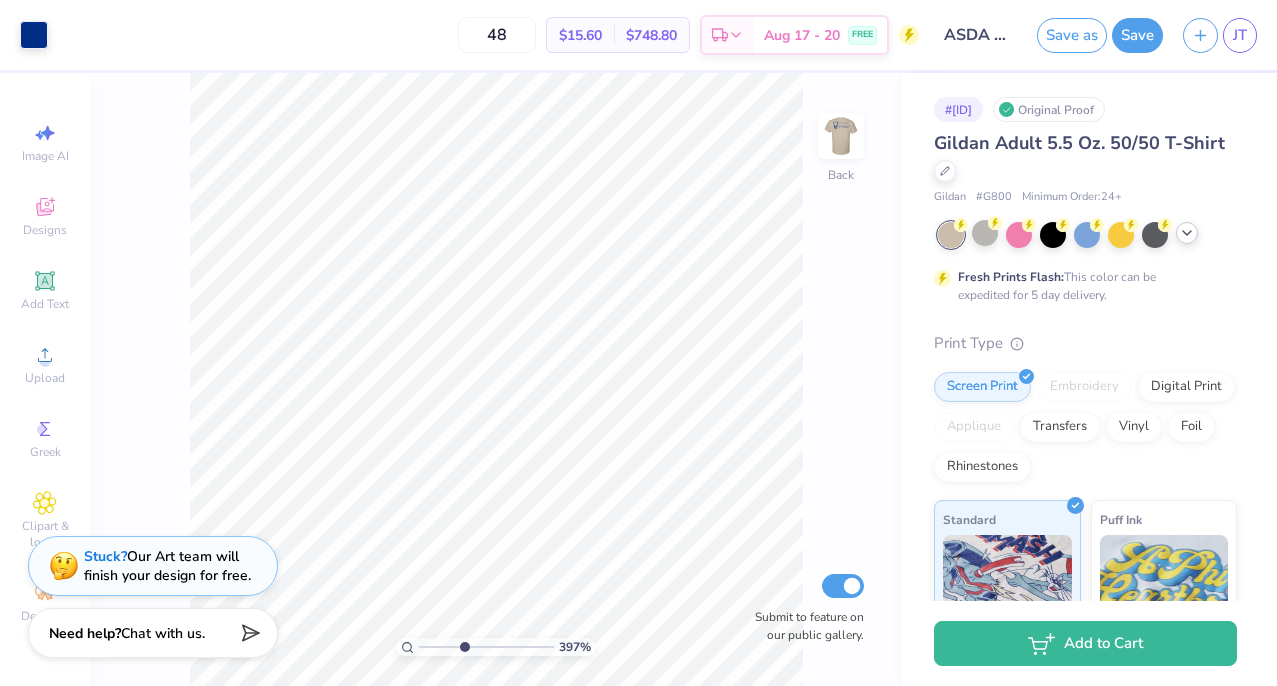 click at bounding box center [486, 647] 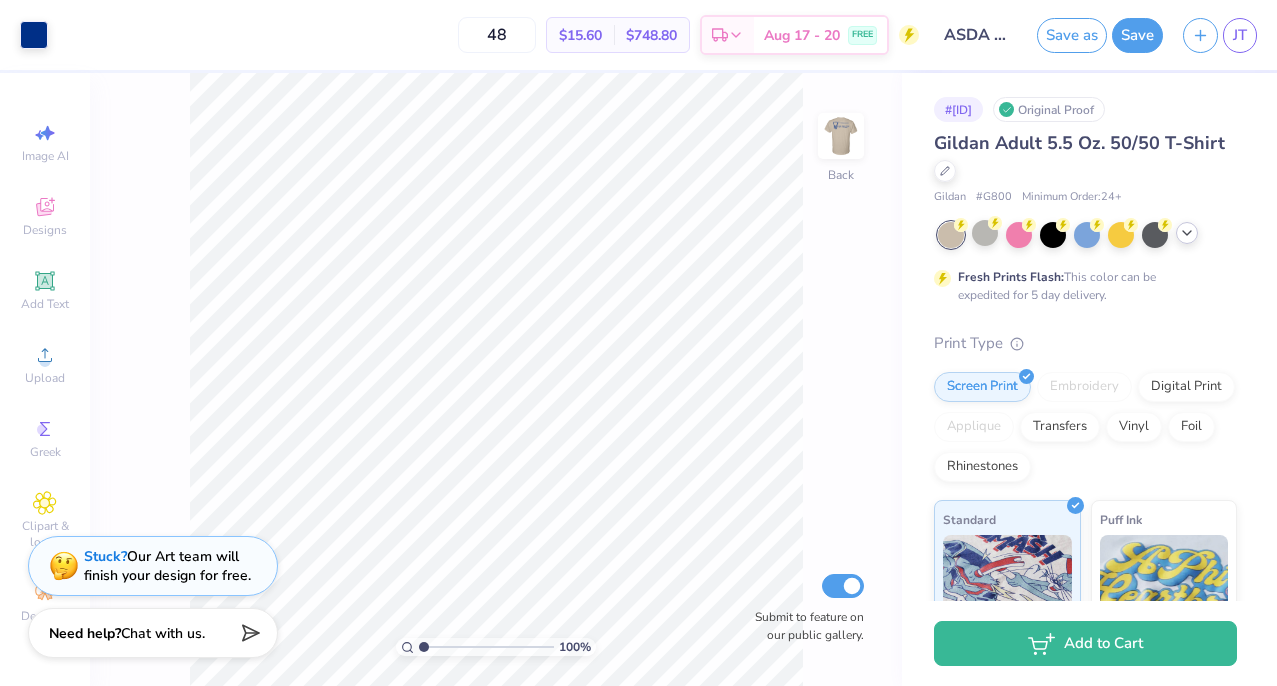 click on "100  %" at bounding box center [496, 379] 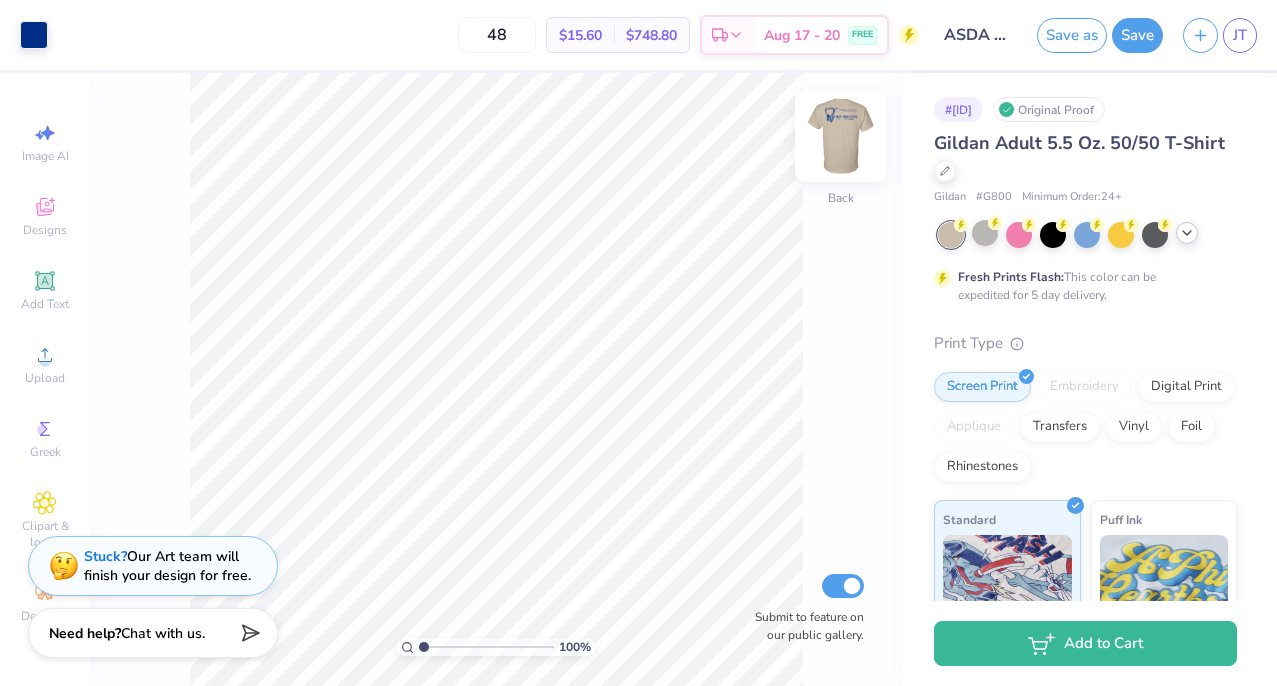 click at bounding box center (841, 136) 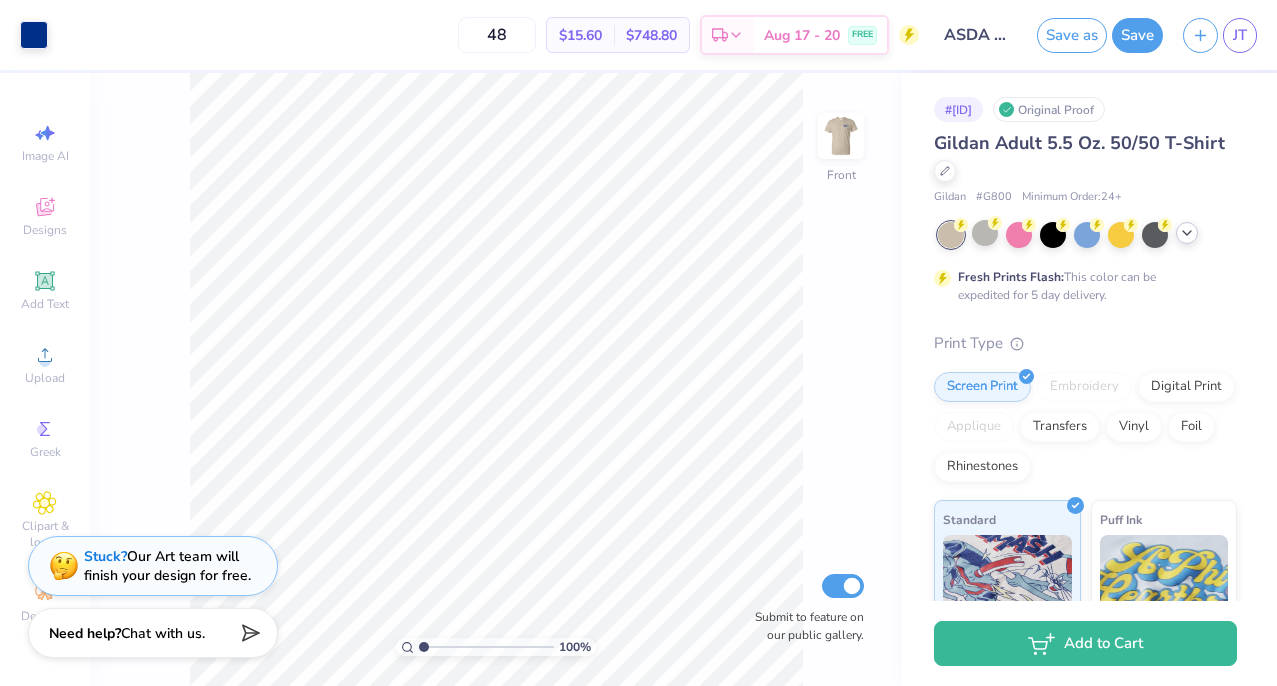 click at bounding box center (841, 136) 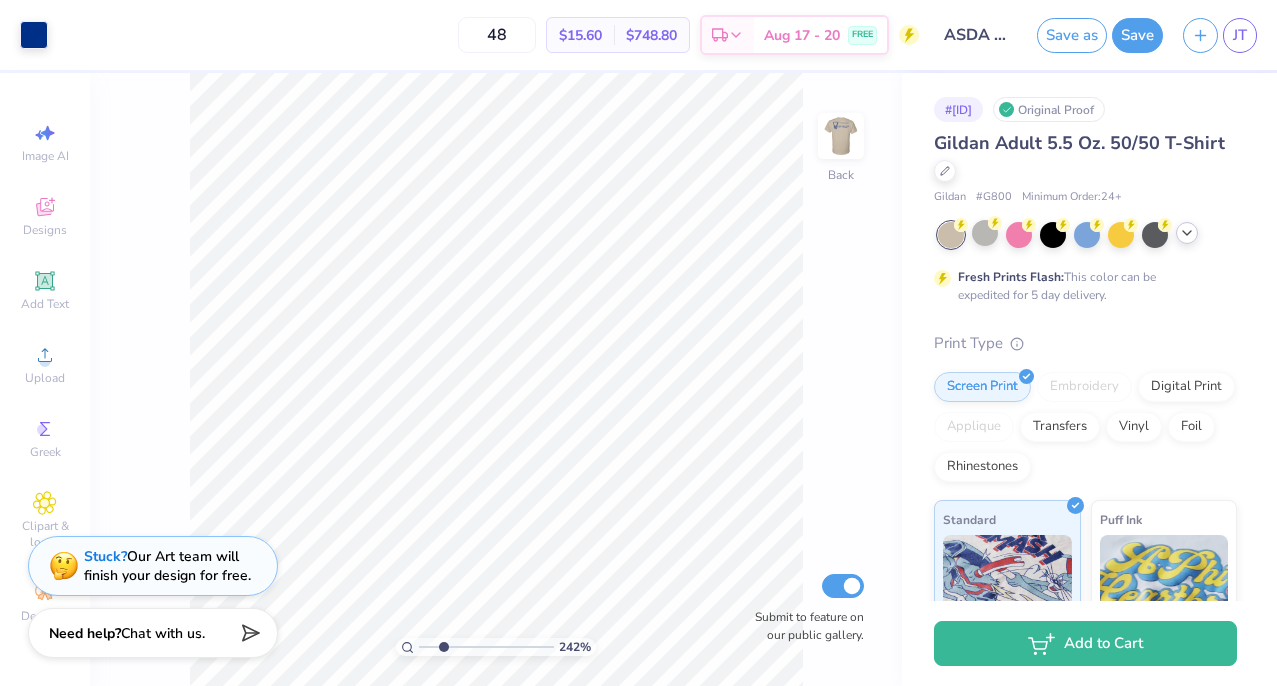 click at bounding box center (486, 647) 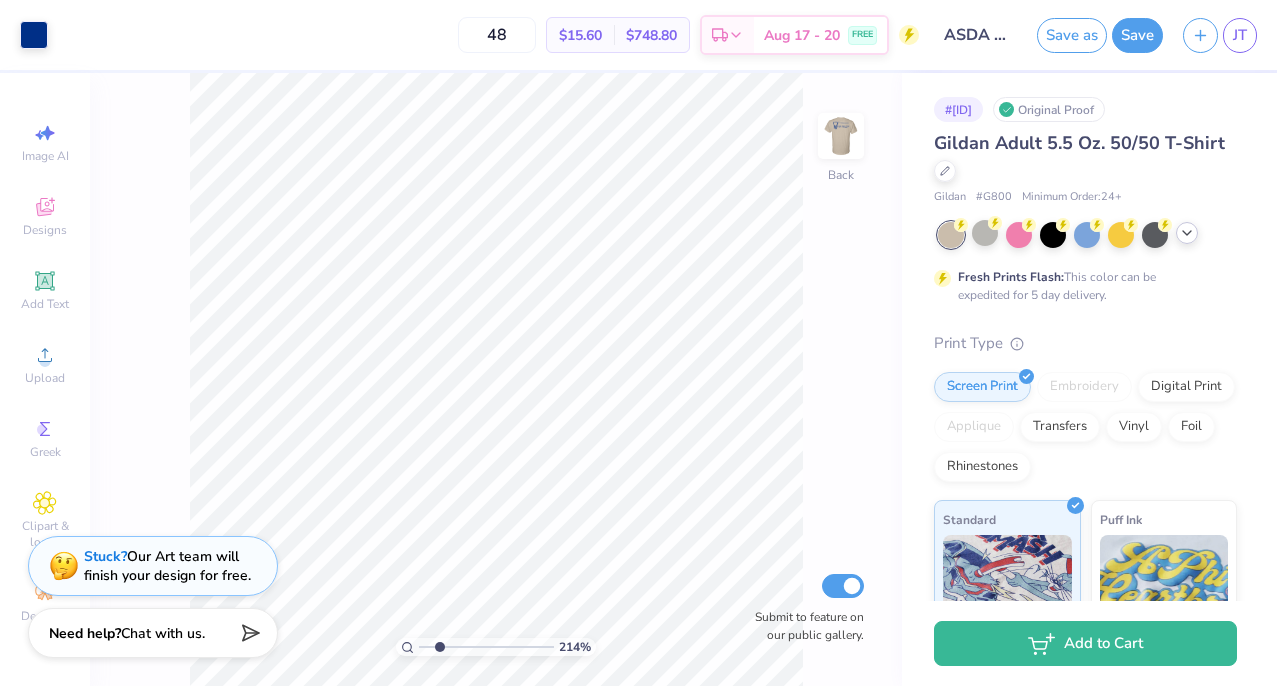 click at bounding box center [486, 647] 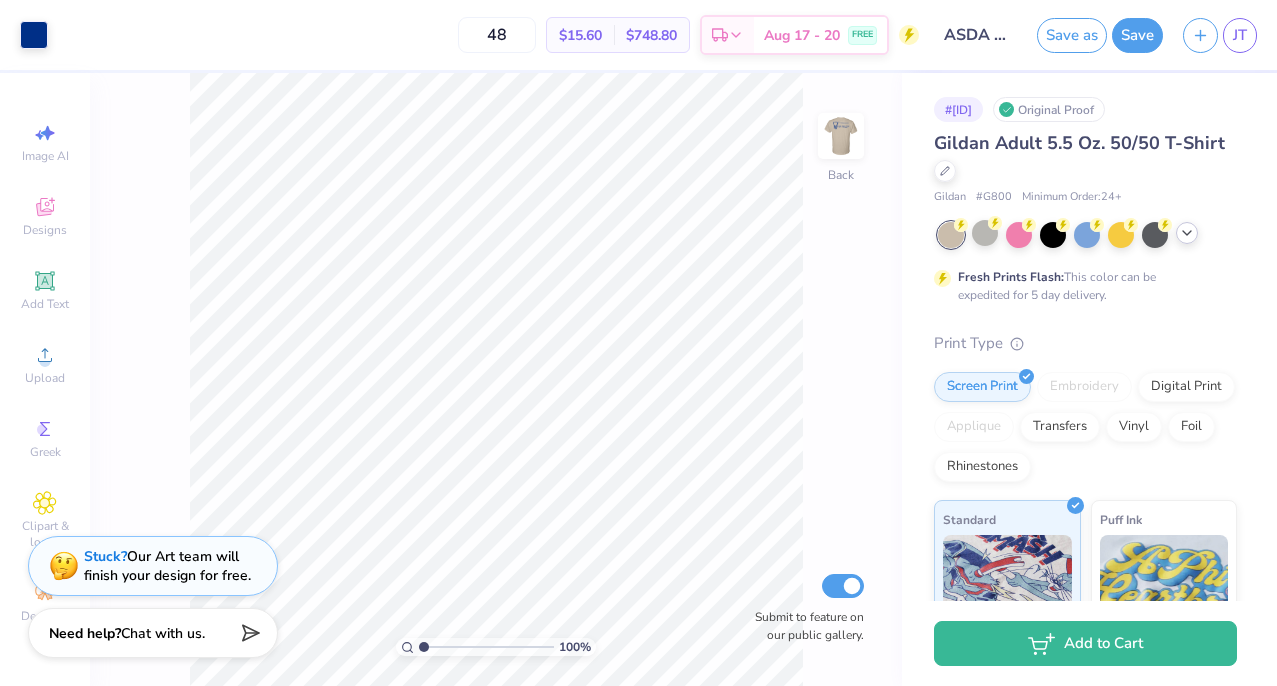 drag, startPoint x: 441, startPoint y: 648, endPoint x: 323, endPoint y: 647, distance: 118.004234 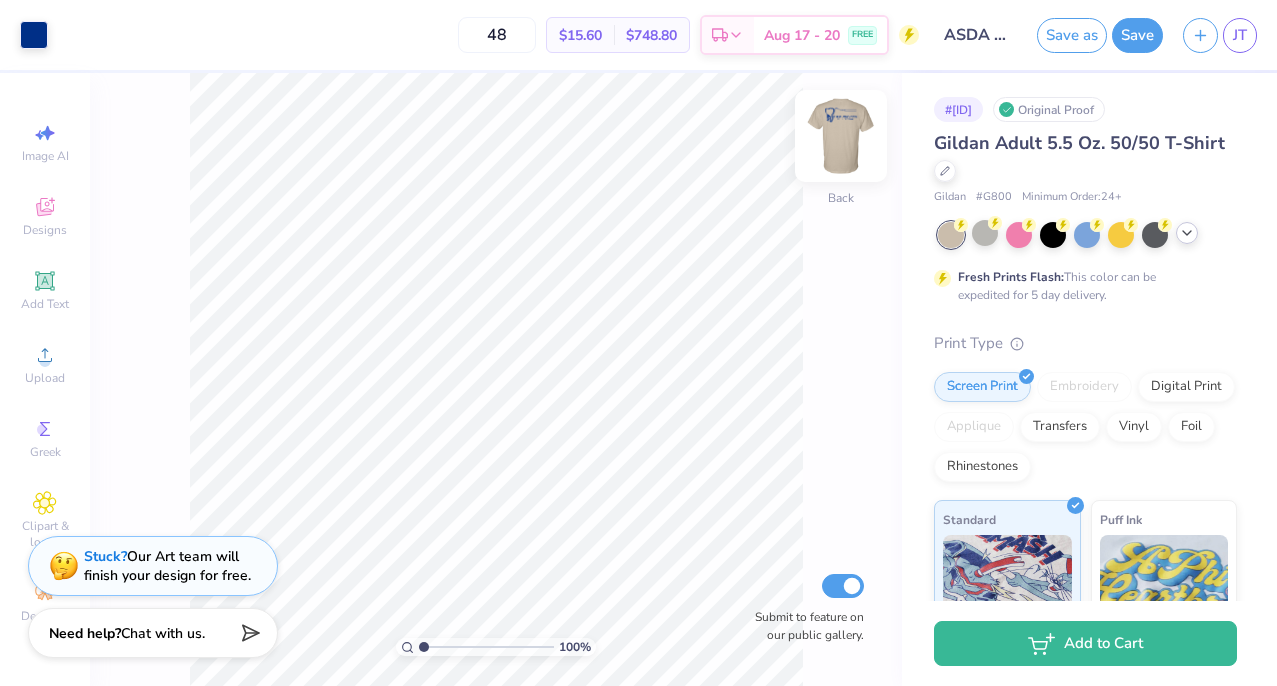 click at bounding box center (841, 136) 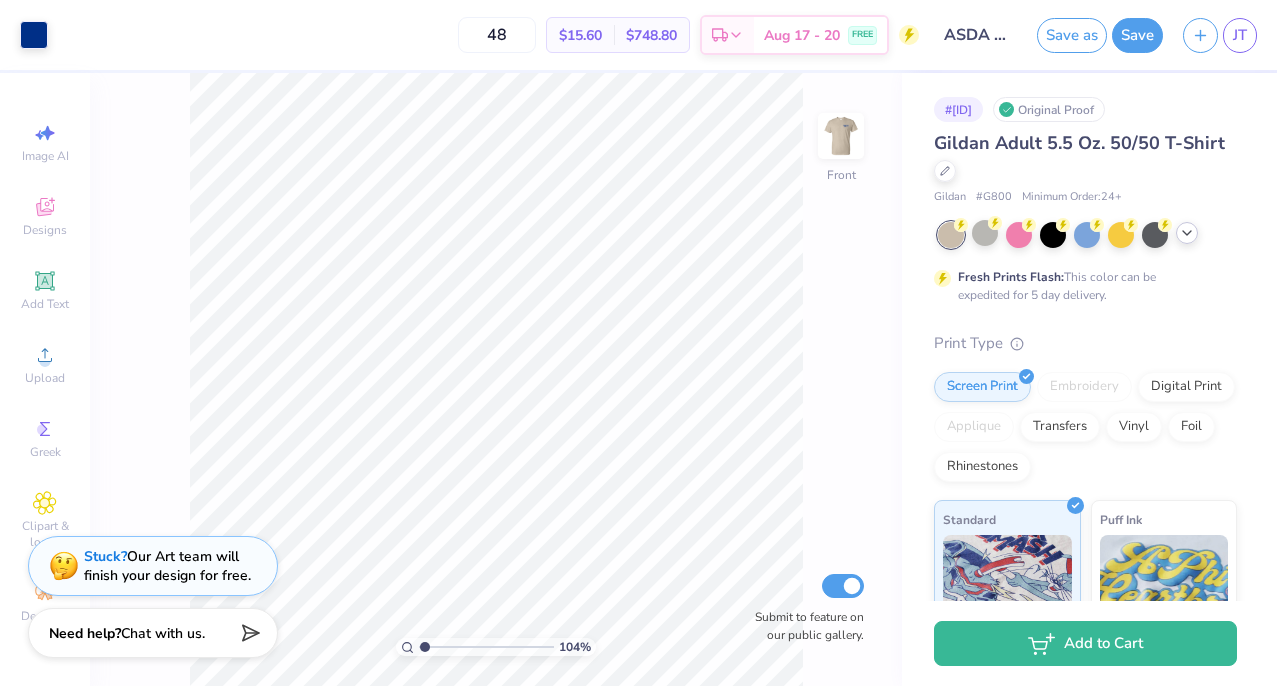 type on "1.04" 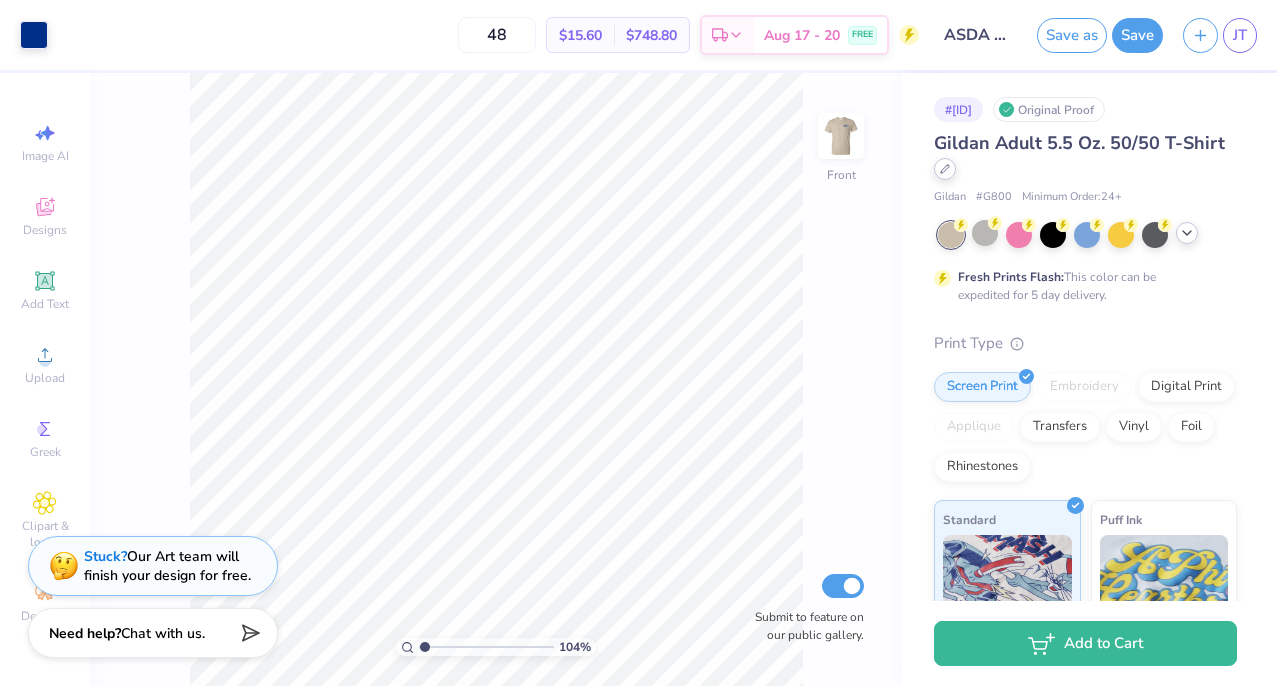 click 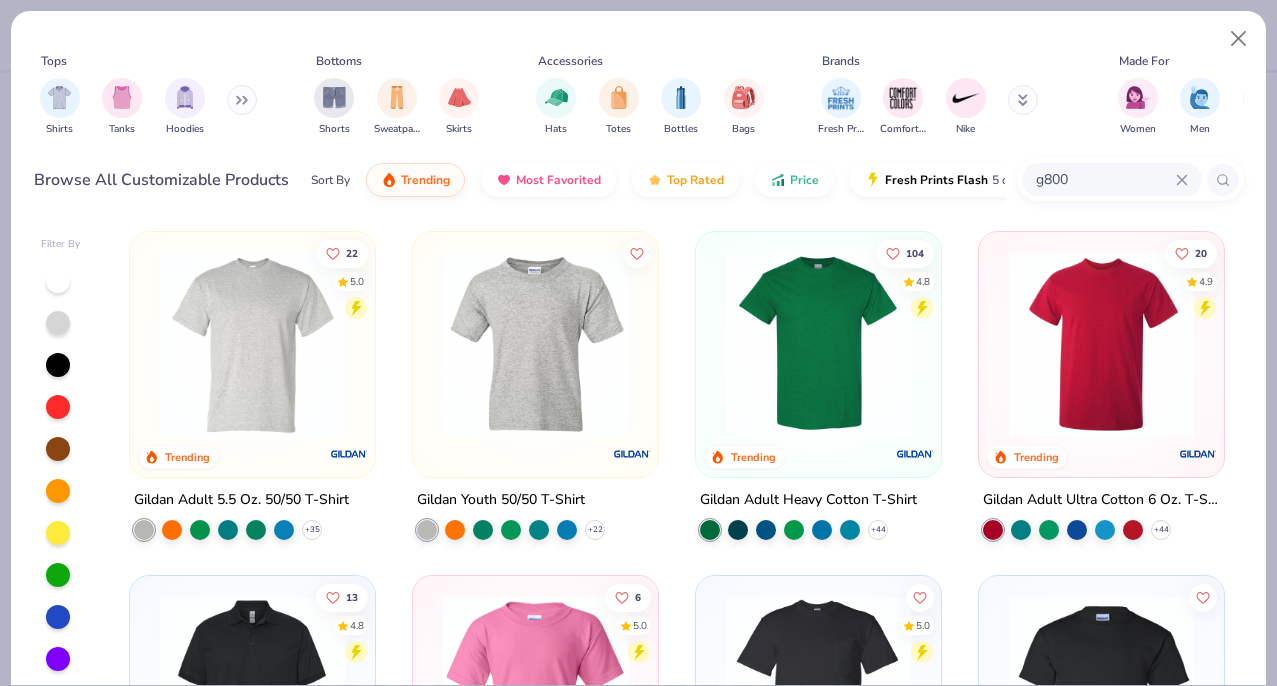 click at bounding box center (252, 344) 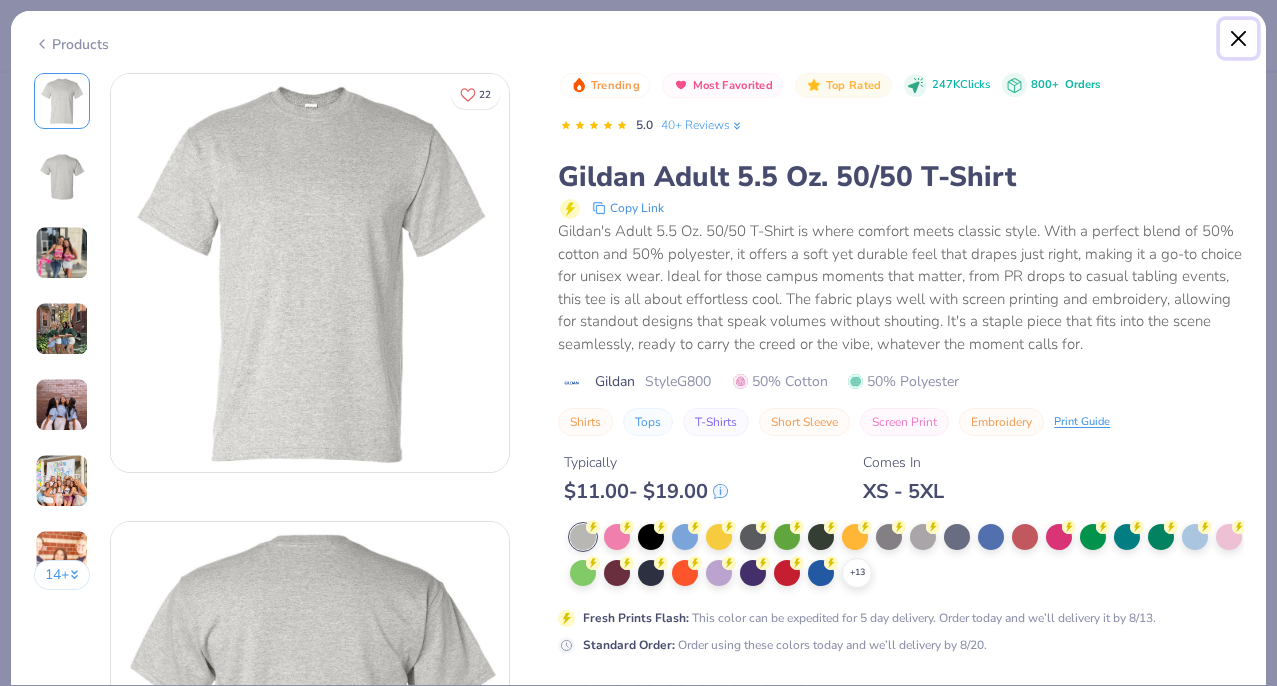 click at bounding box center (1239, 39) 